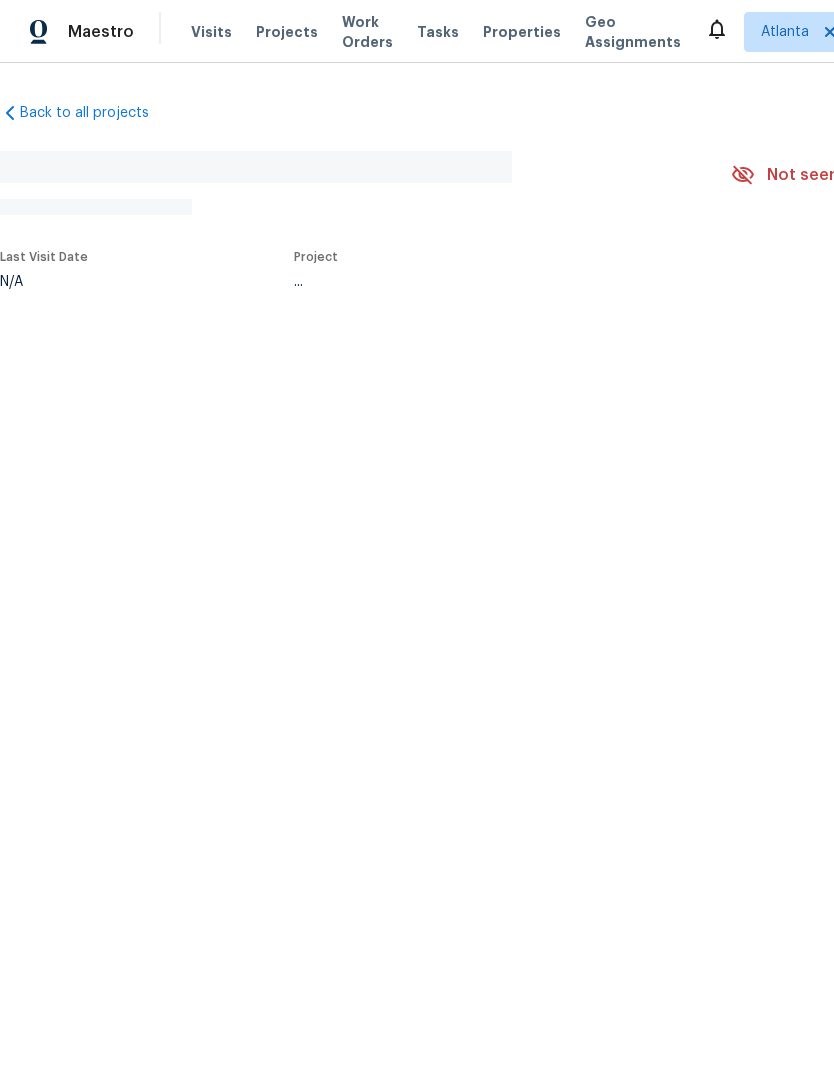 scroll, scrollTop: 0, scrollLeft: 0, axis: both 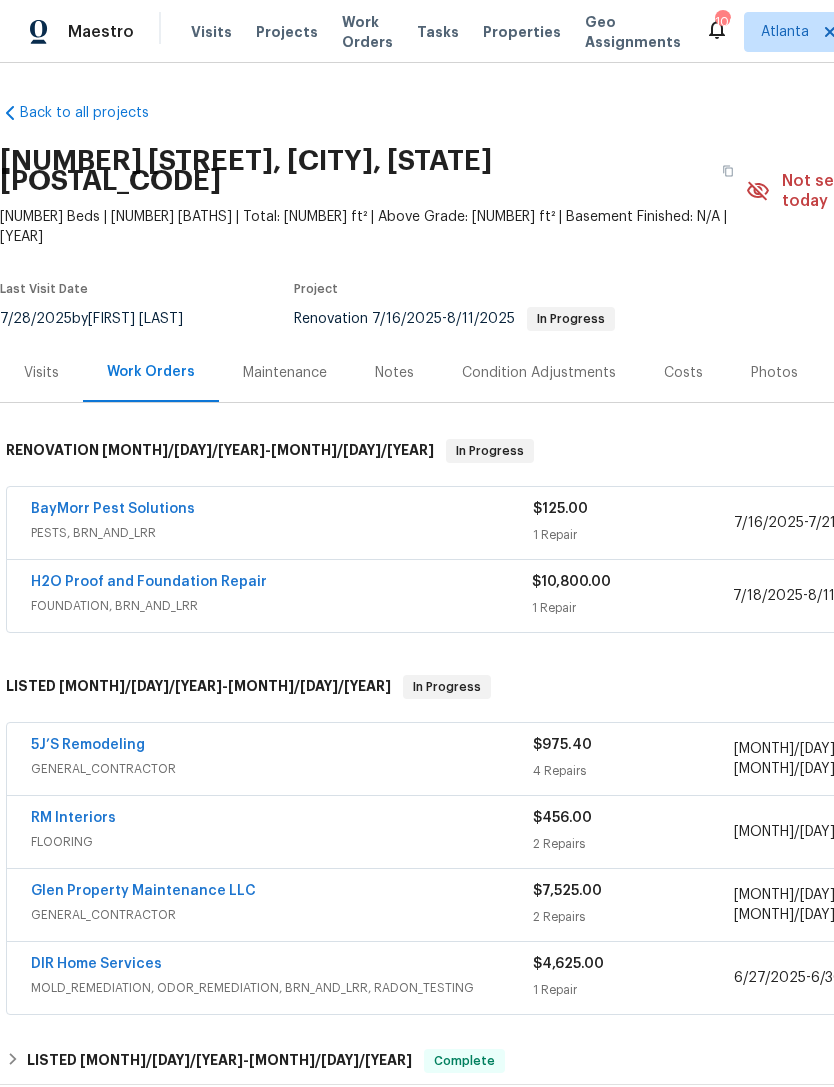 click on "Photos" at bounding box center (774, 373) 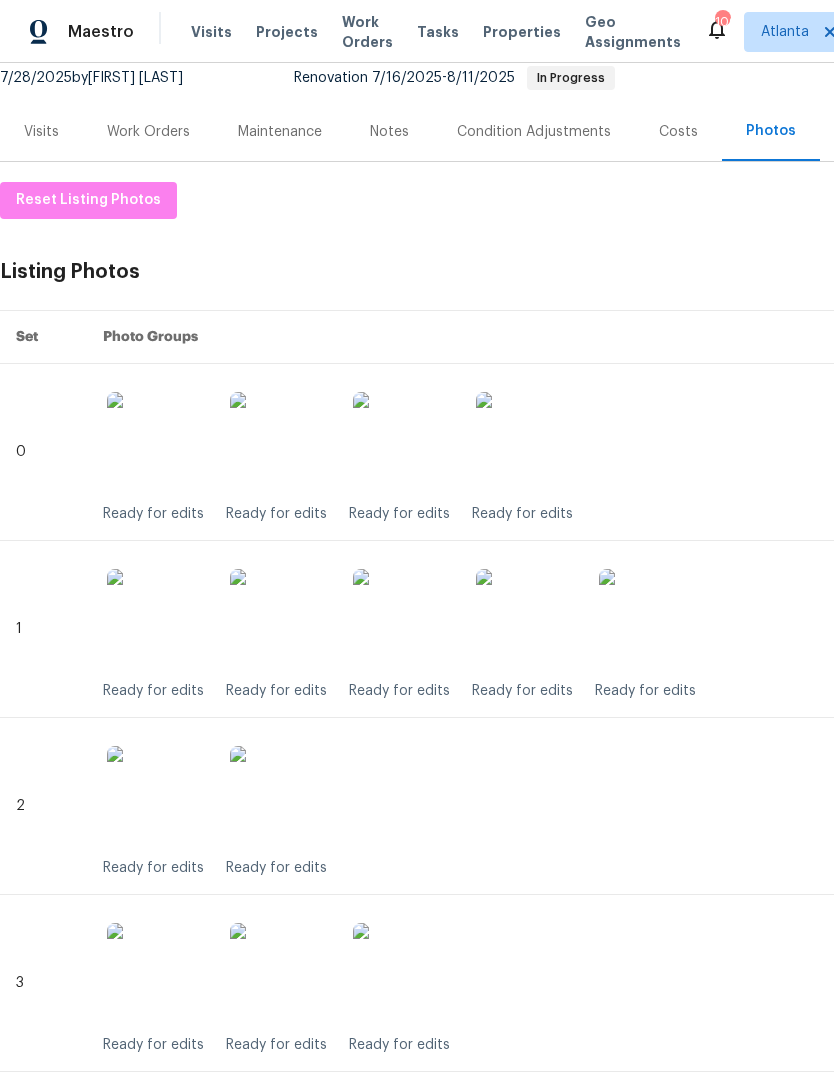 scroll, scrollTop: 241, scrollLeft: 0, axis: vertical 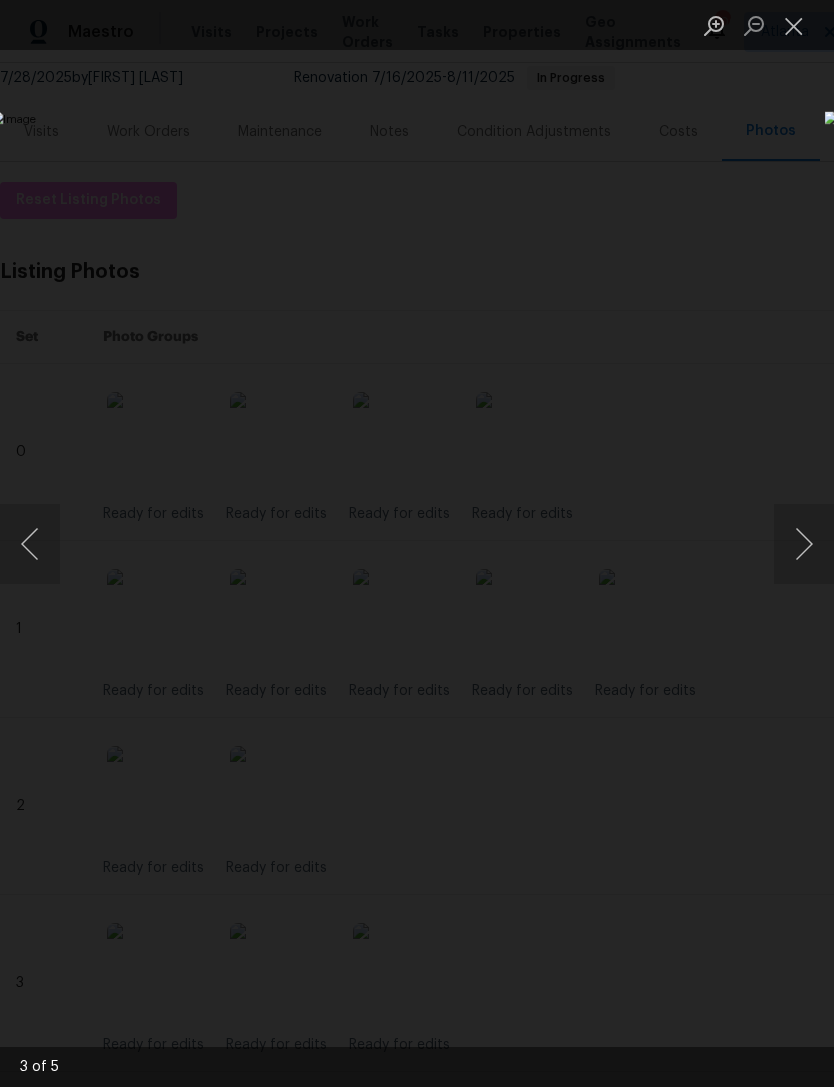 click at bounding box center [417, 543] 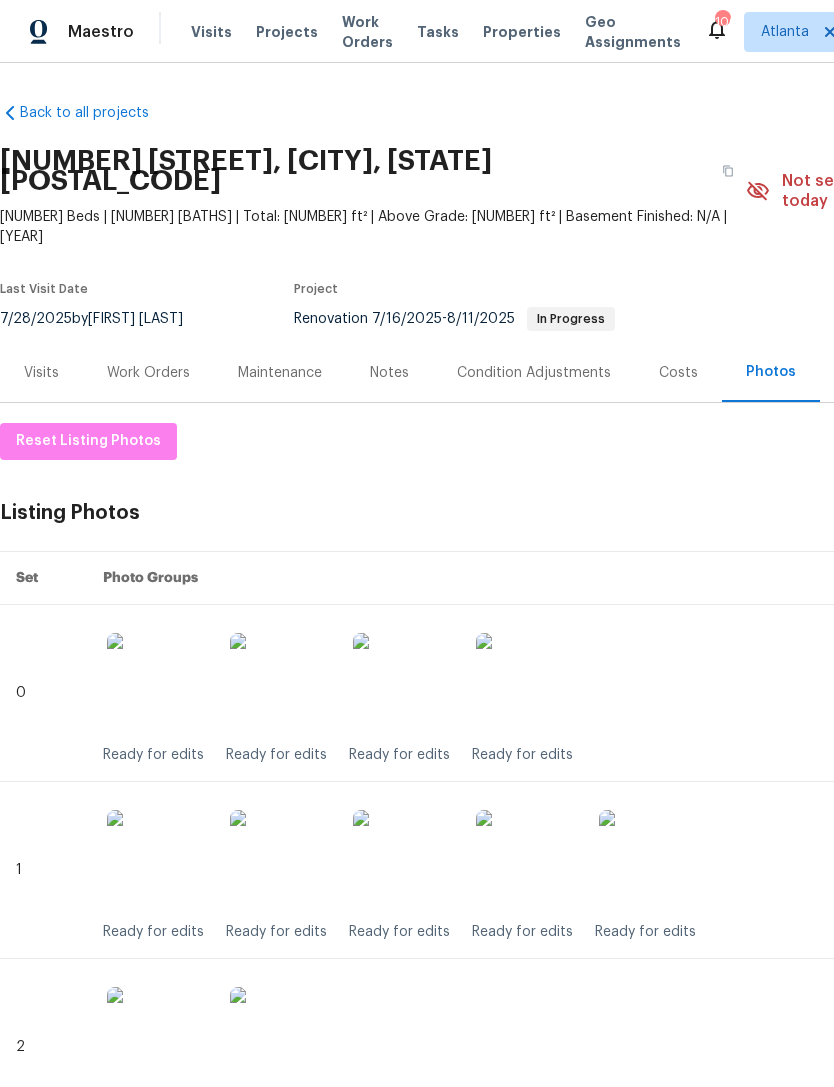 scroll, scrollTop: 0, scrollLeft: 0, axis: both 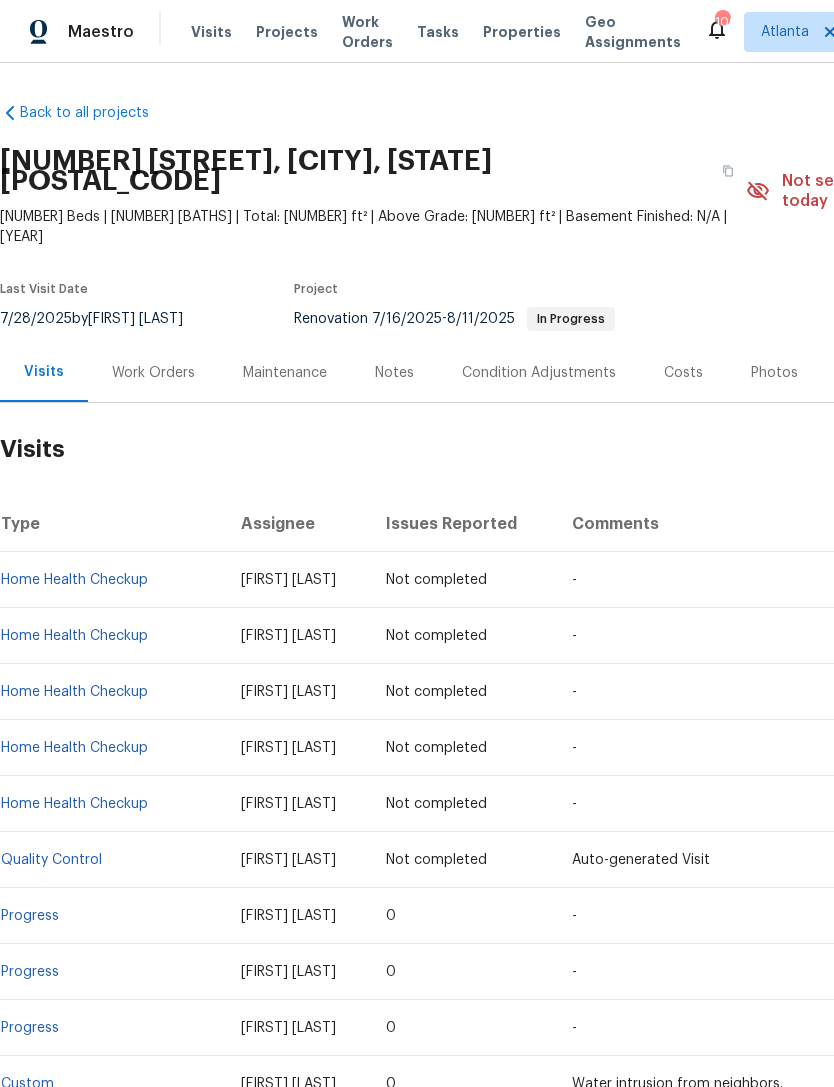 click on "Work Orders" at bounding box center (153, 373) 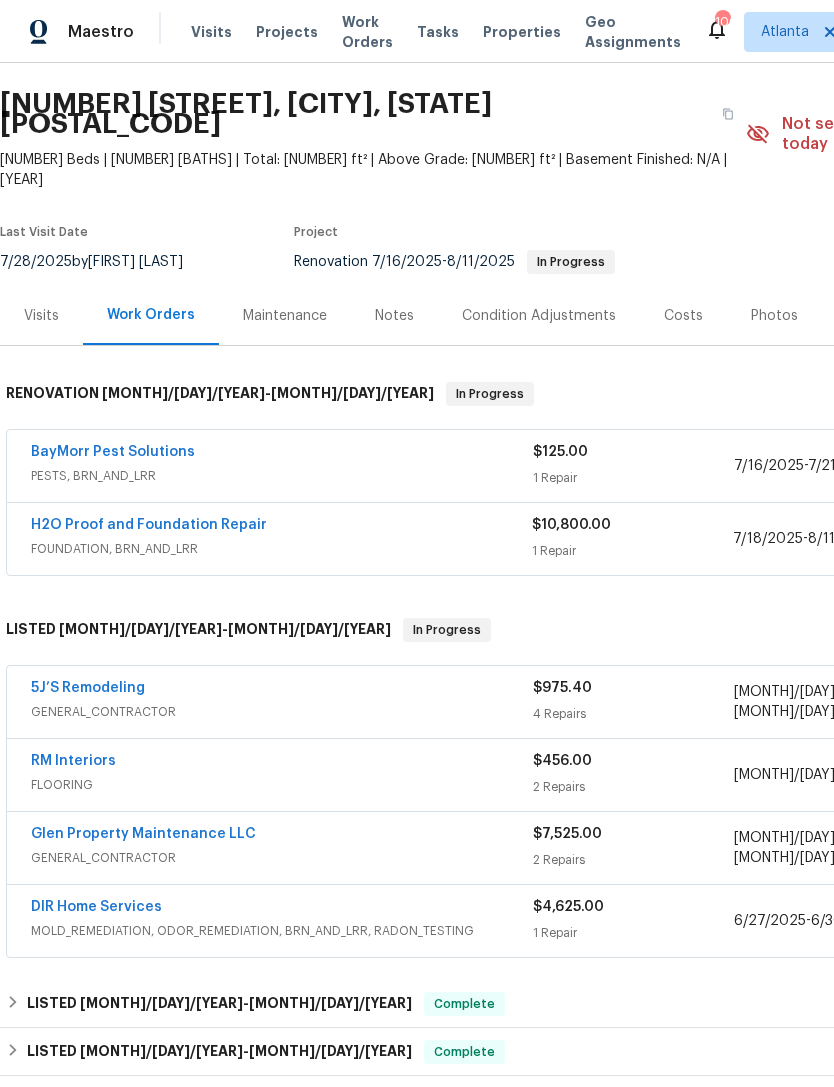 scroll, scrollTop: 57, scrollLeft: 0, axis: vertical 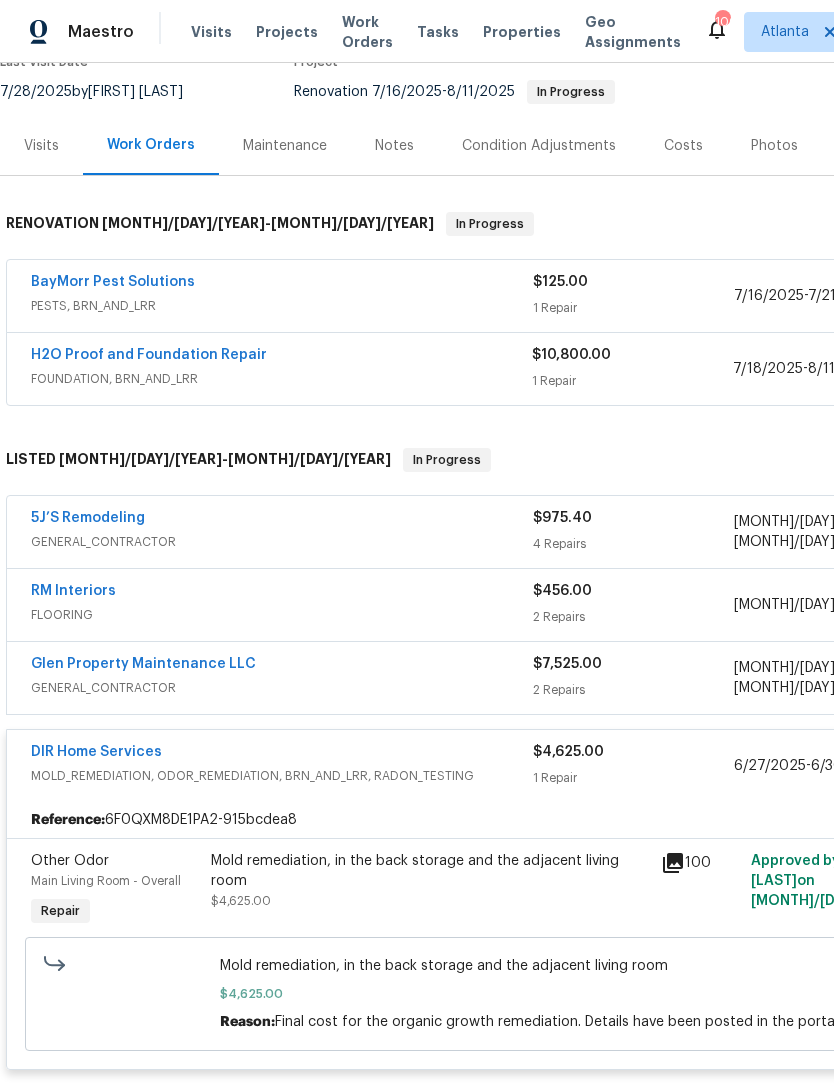 click on "[COMPANY_NAME] GENERAL_CONTRACTOR $[PRICE] [NUMBER] Repairs [MONTH]/[DAY]/[YEAR]  -  [MONTH]/[DAY]/[YEAR] Paid" at bounding box center (565, 678) 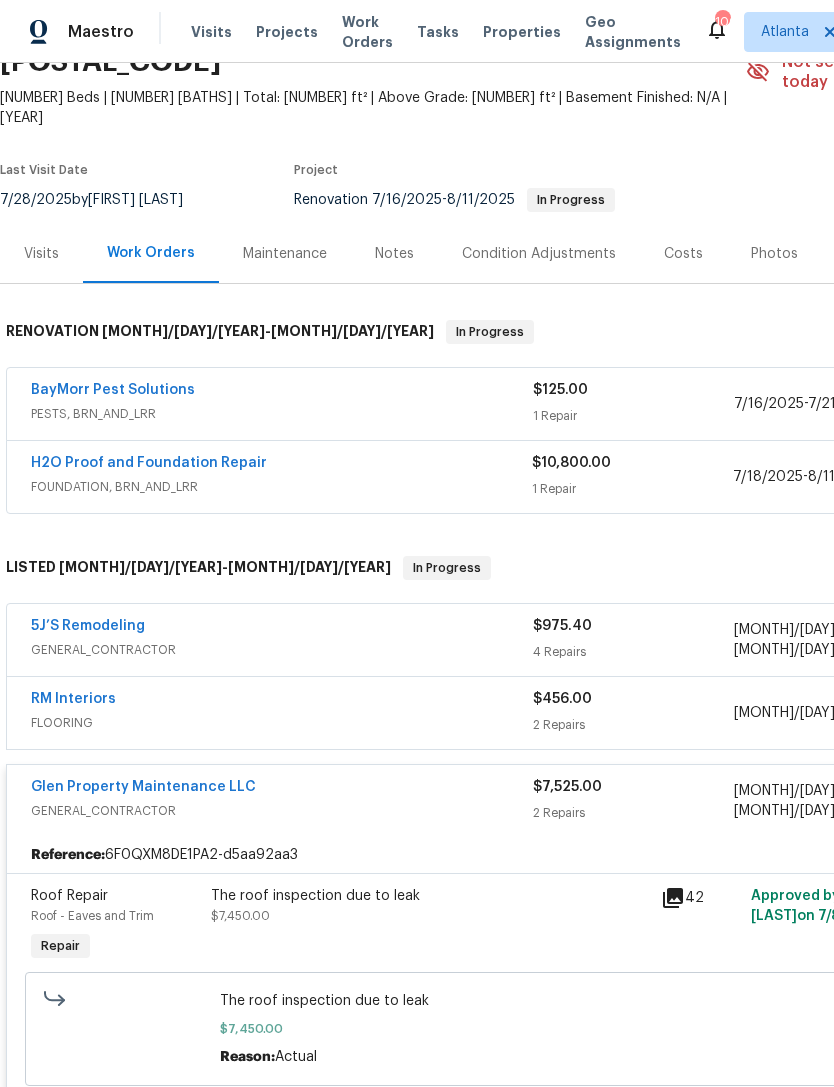 scroll, scrollTop: 116, scrollLeft: 0, axis: vertical 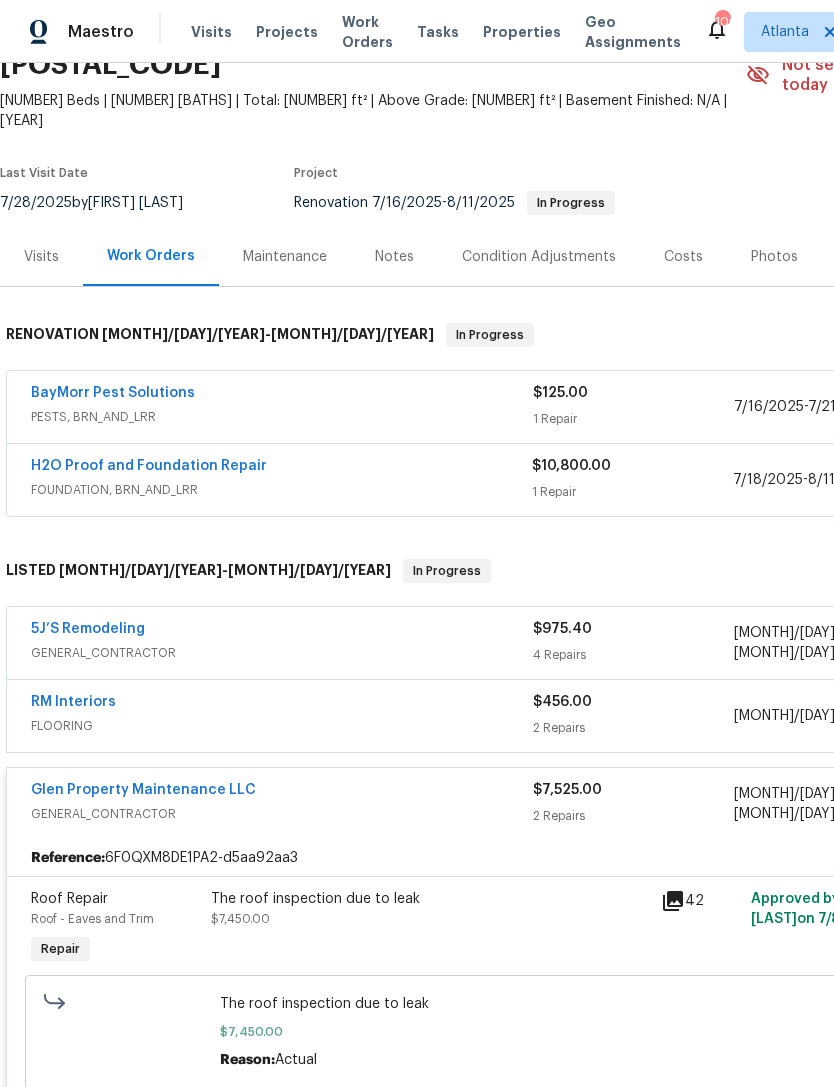 click on "RM Interiors" at bounding box center (282, 704) 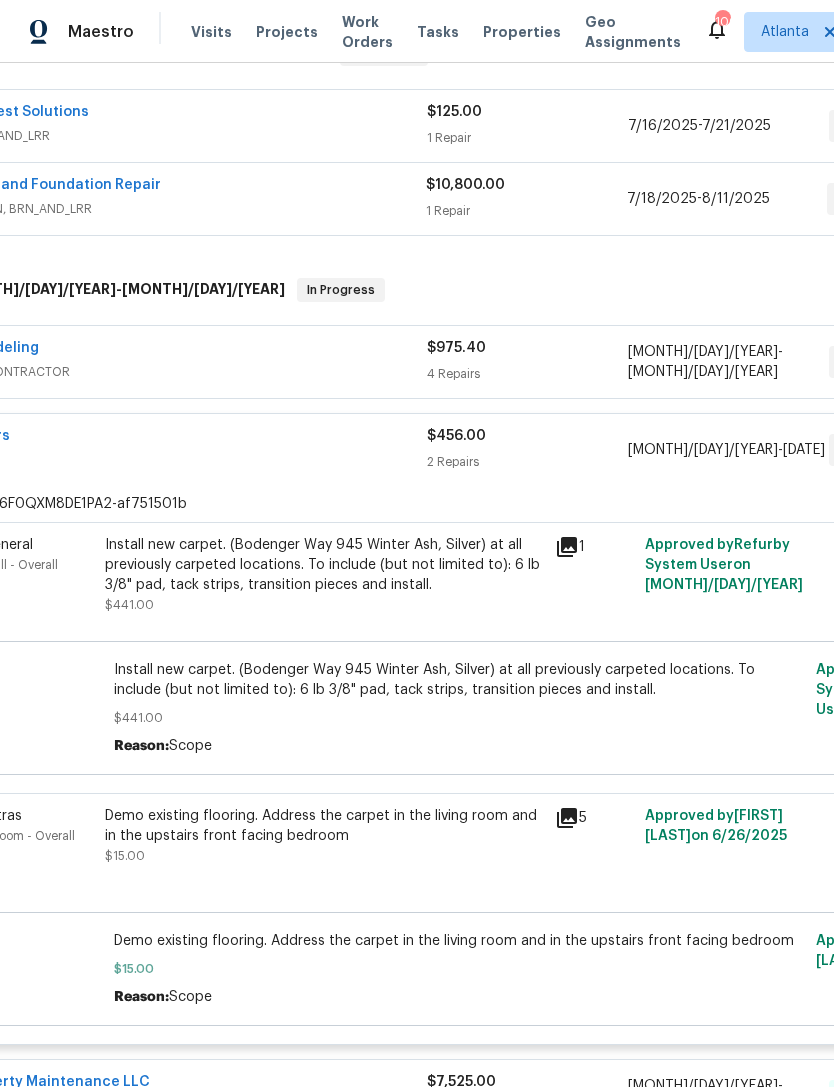 scroll, scrollTop: 400, scrollLeft: 99, axis: both 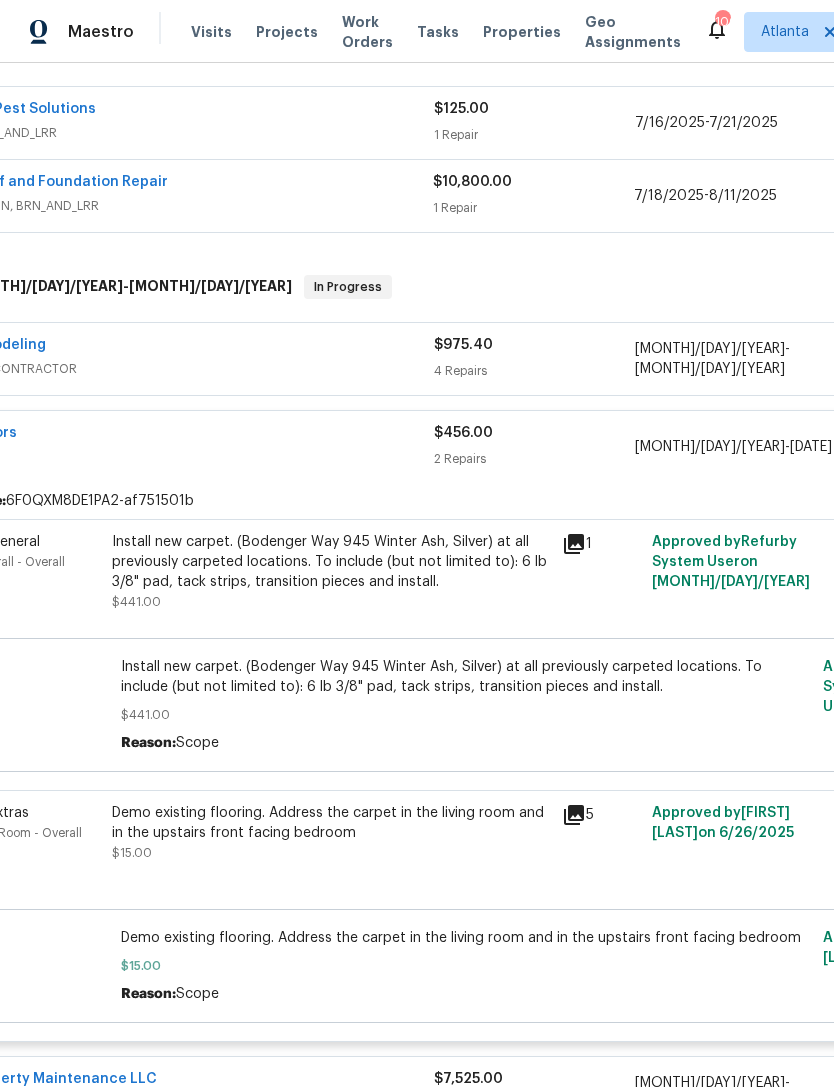click 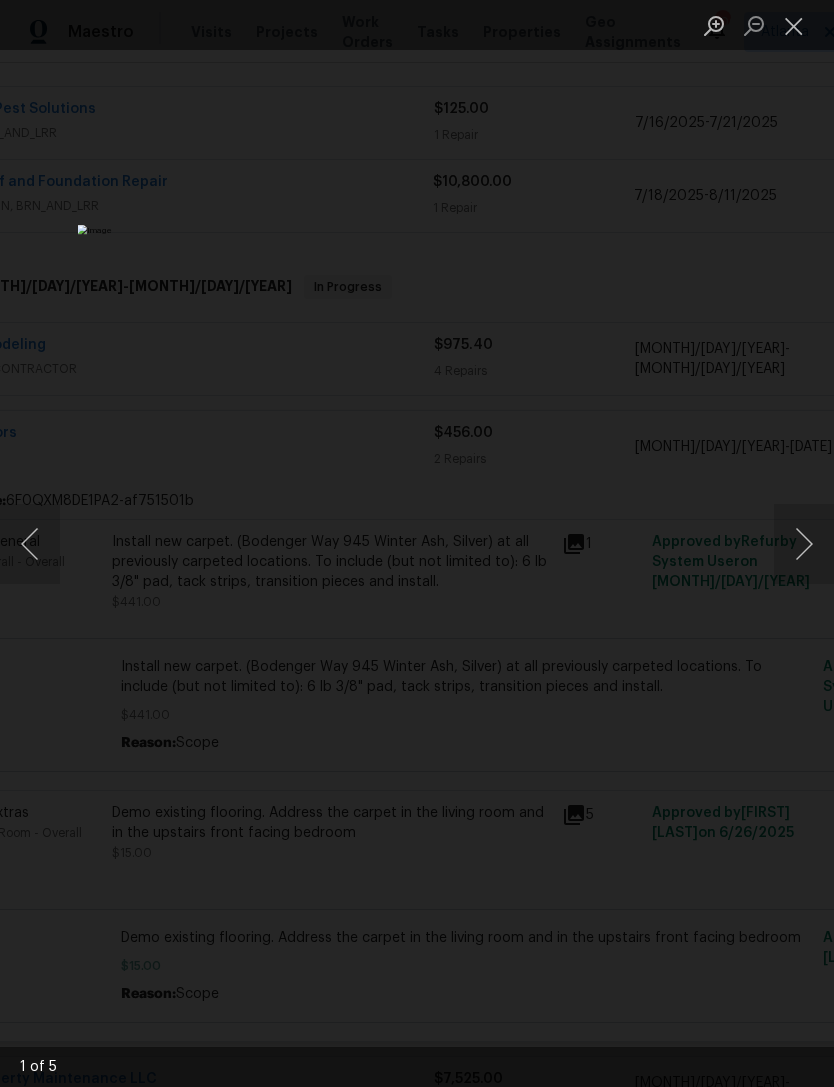 click at bounding box center (804, 544) 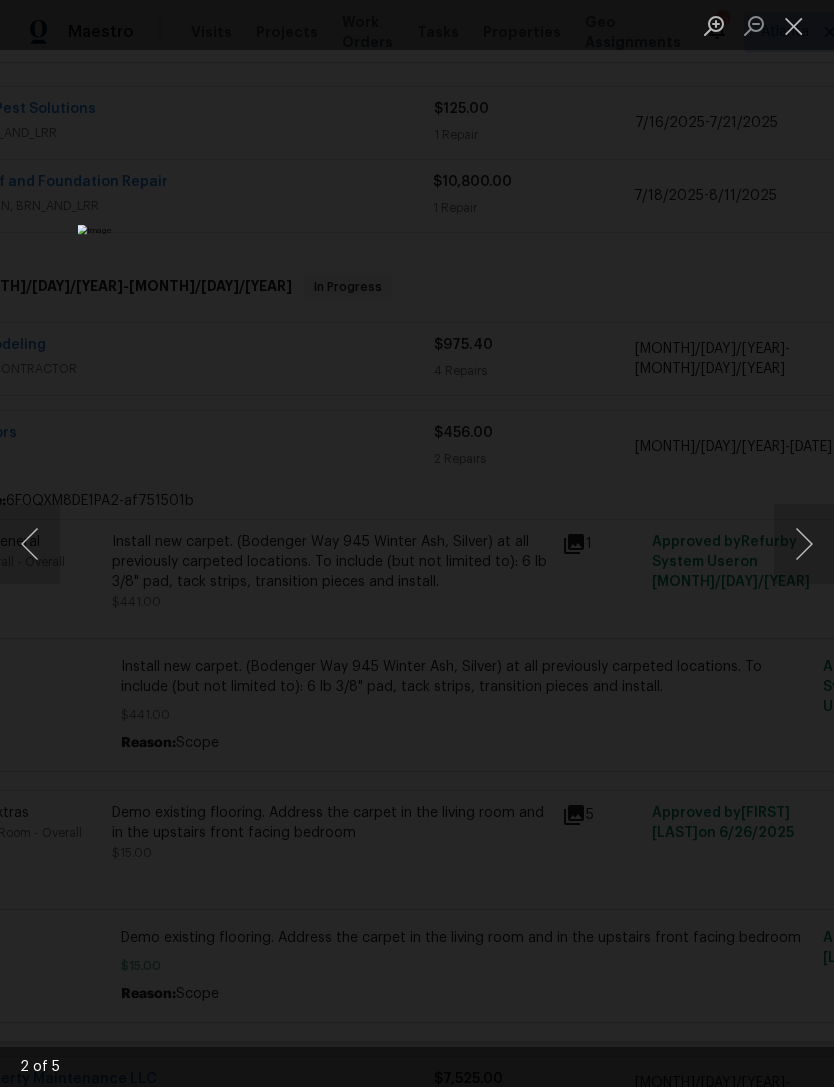 click at bounding box center (804, 544) 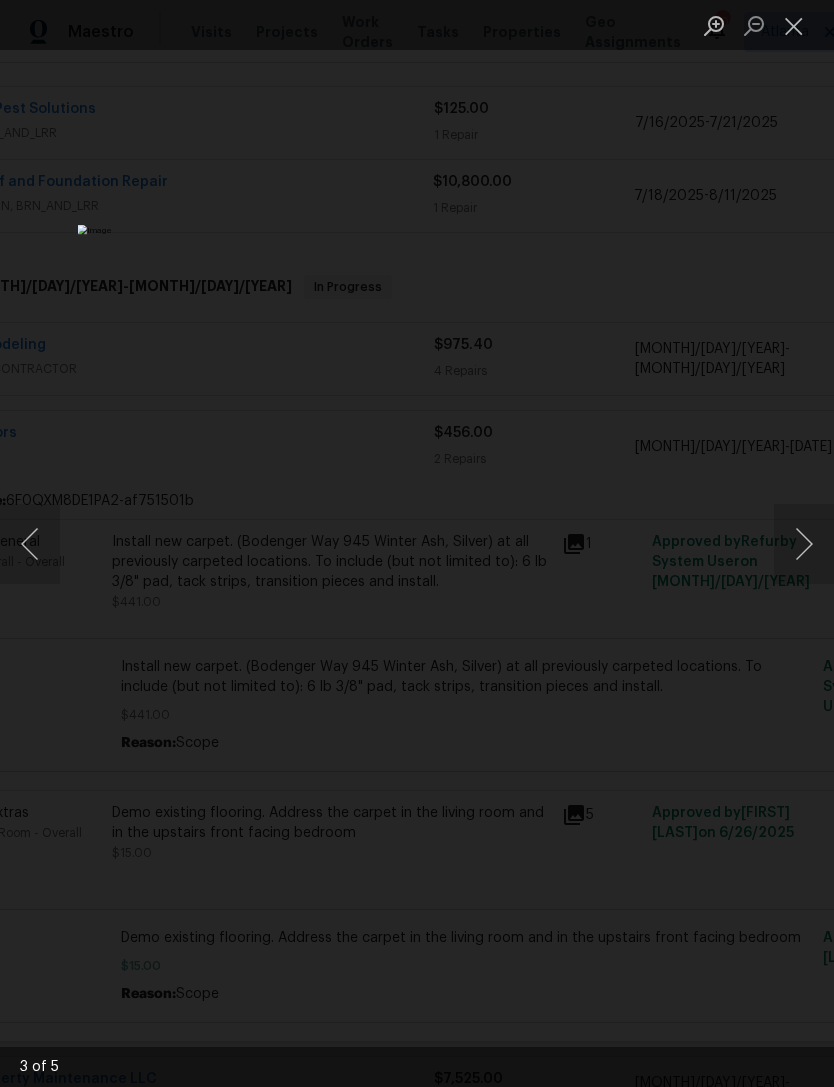 click at bounding box center (804, 544) 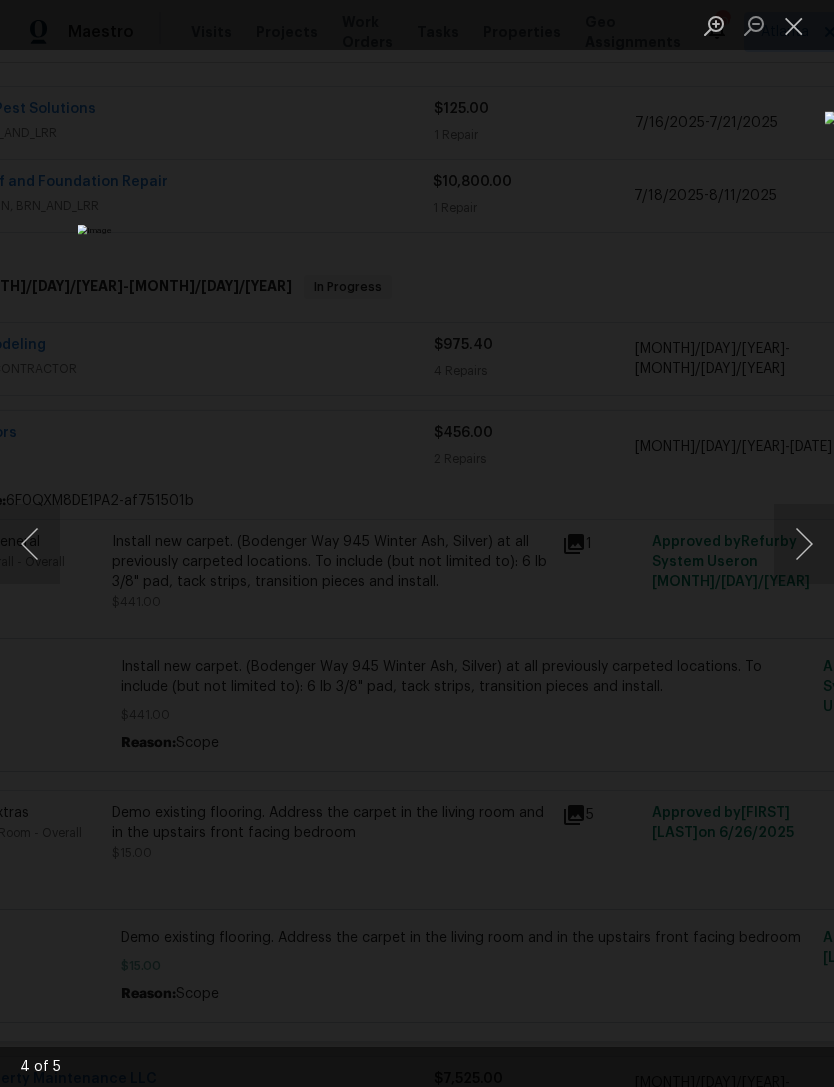 click at bounding box center [804, 544] 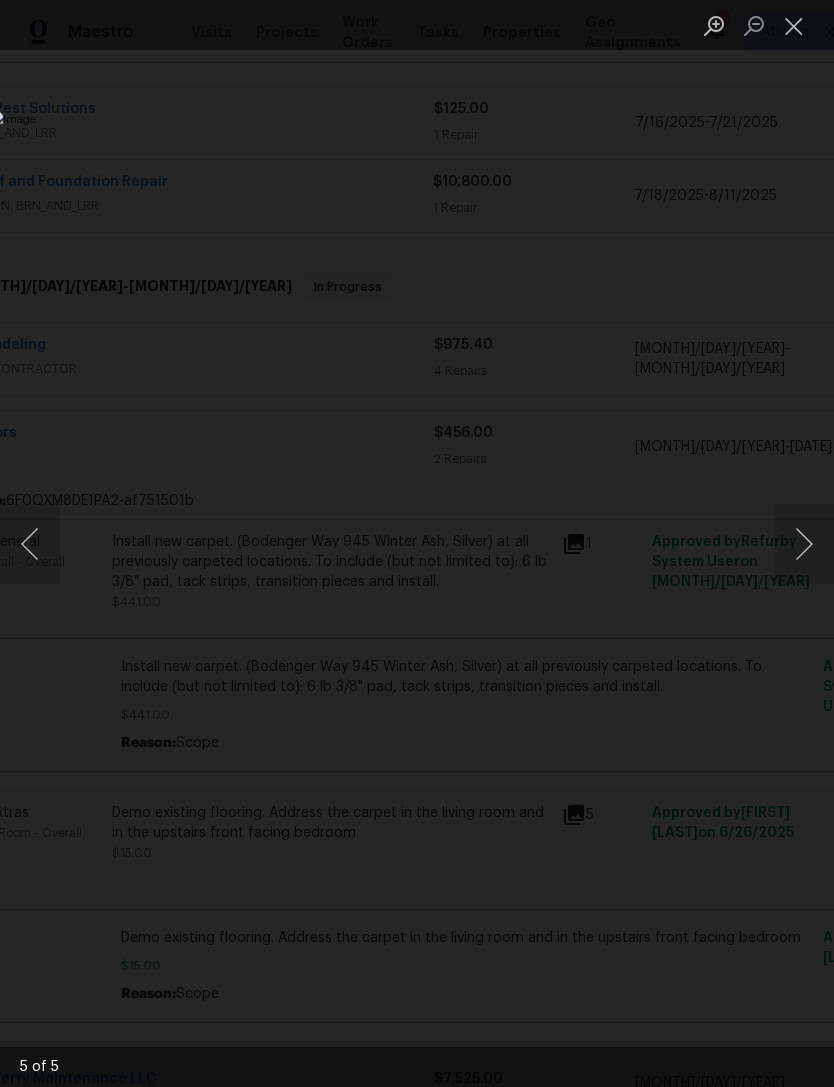 click at bounding box center (804, 544) 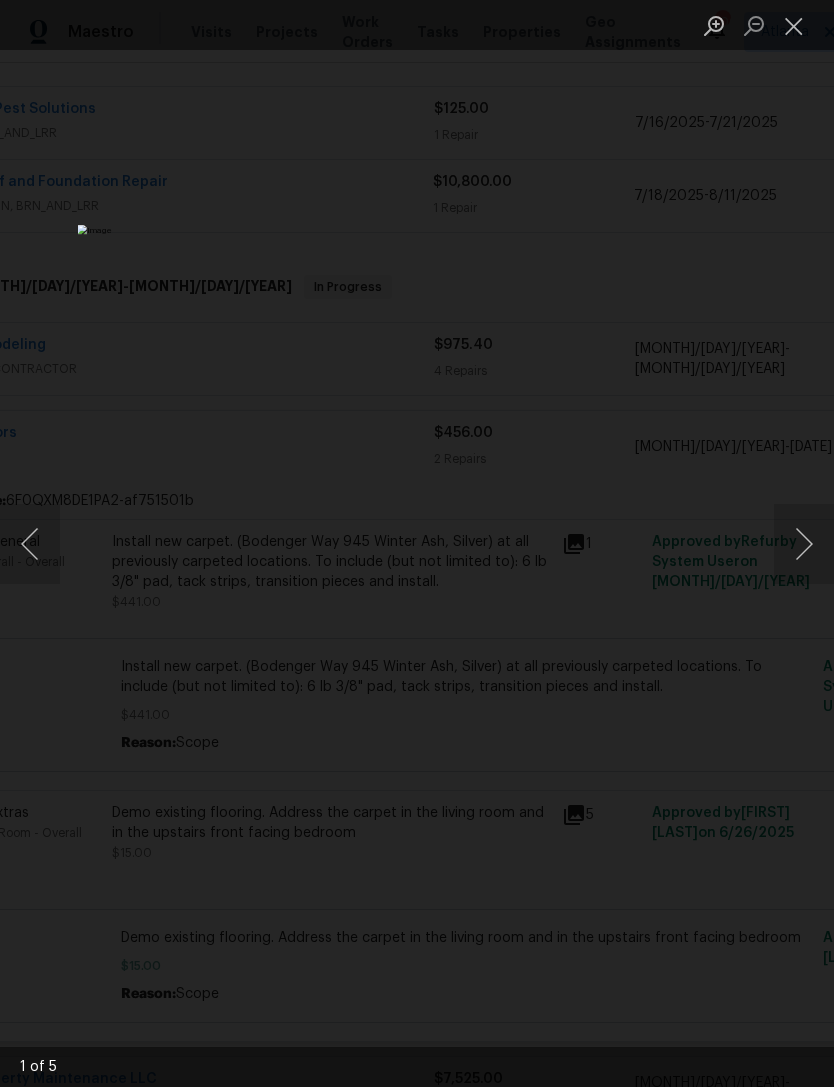 click at bounding box center (30, 544) 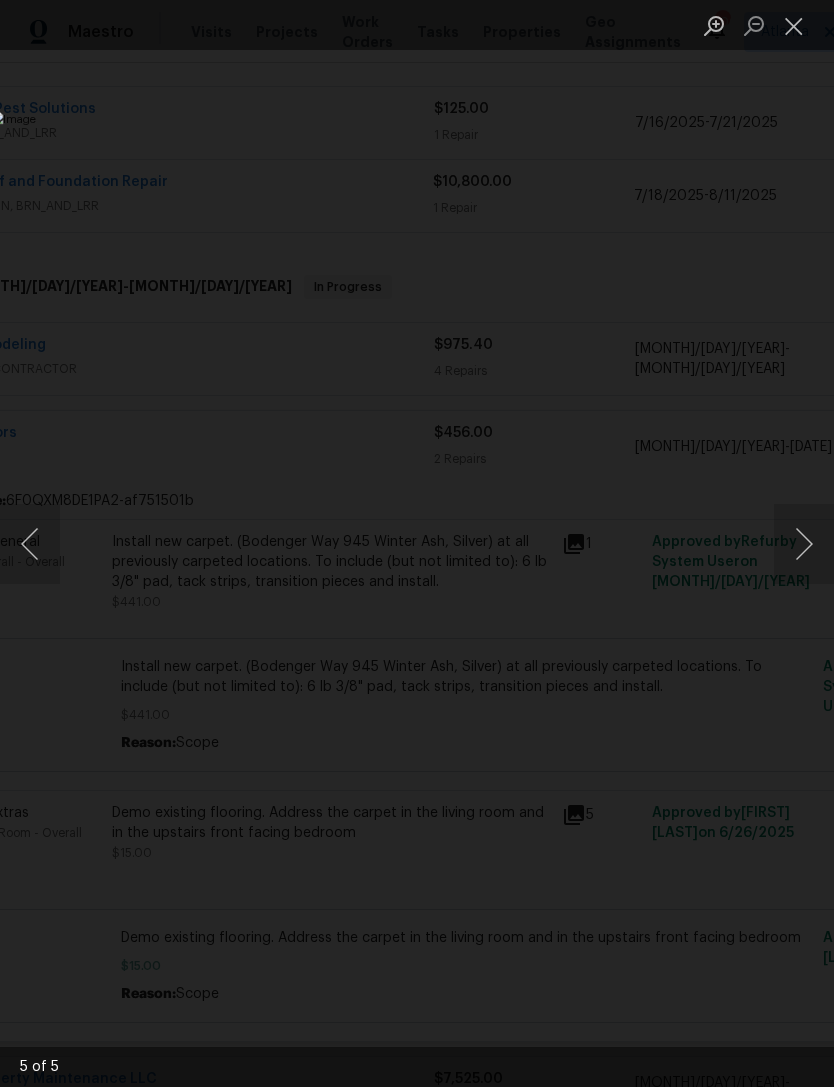 click at bounding box center [417, 543] 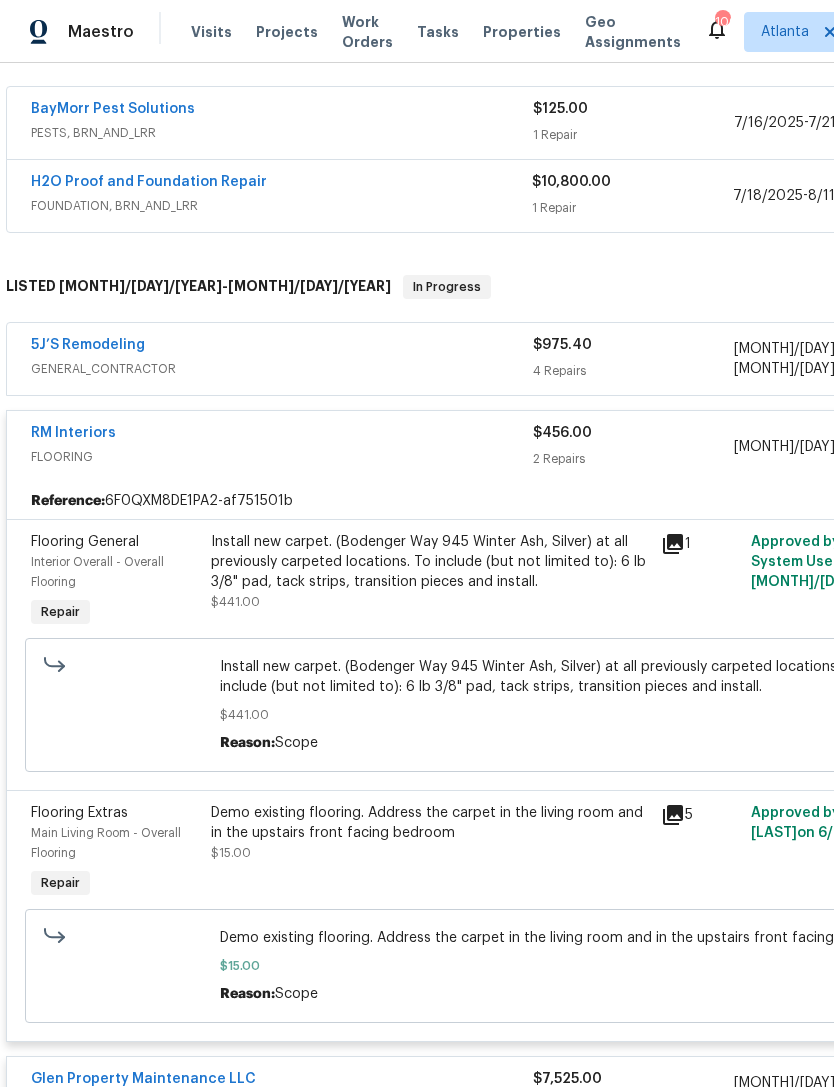 scroll, scrollTop: 399, scrollLeft: 0, axis: vertical 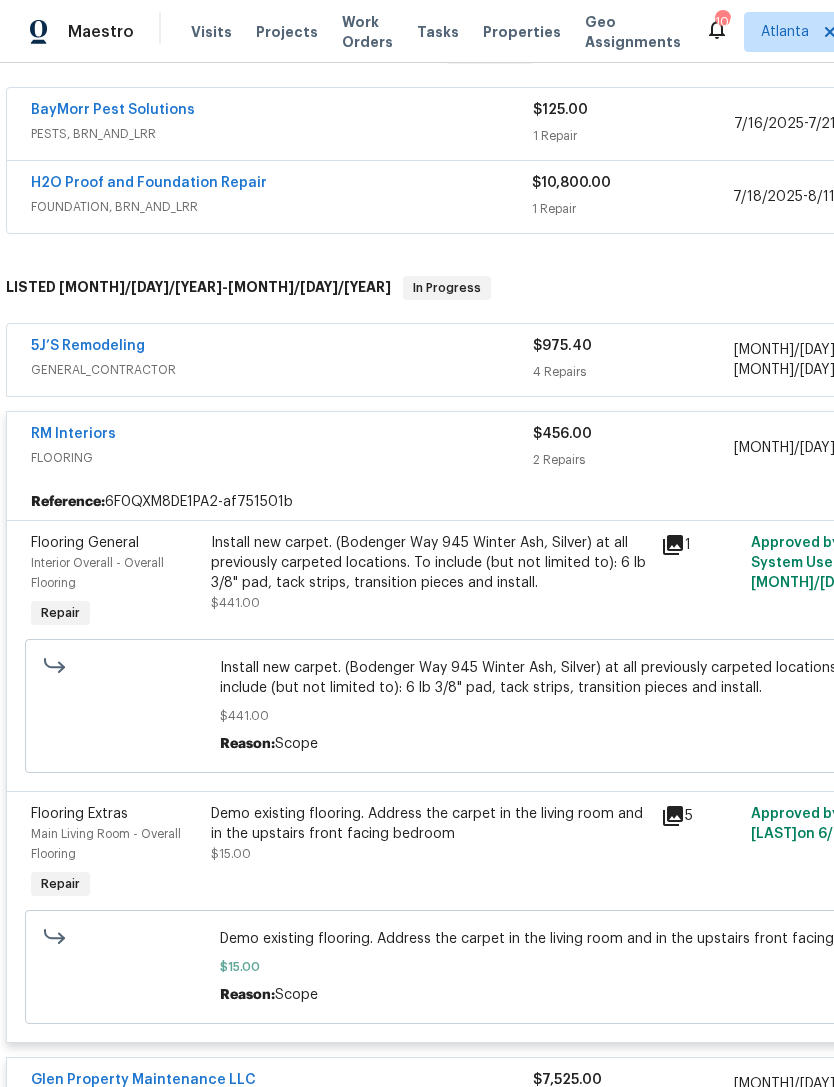click on "$456.00" at bounding box center [633, 434] 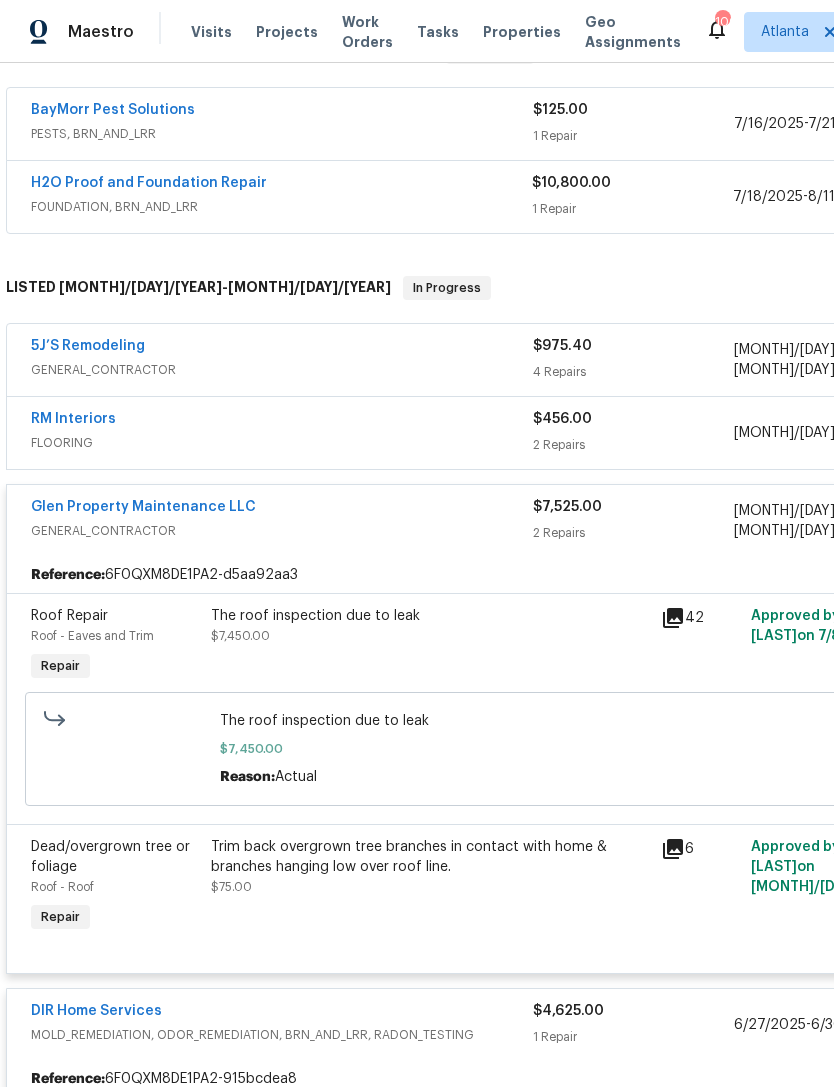 click on "GENERAL_CONTRACTOR" at bounding box center [282, 531] 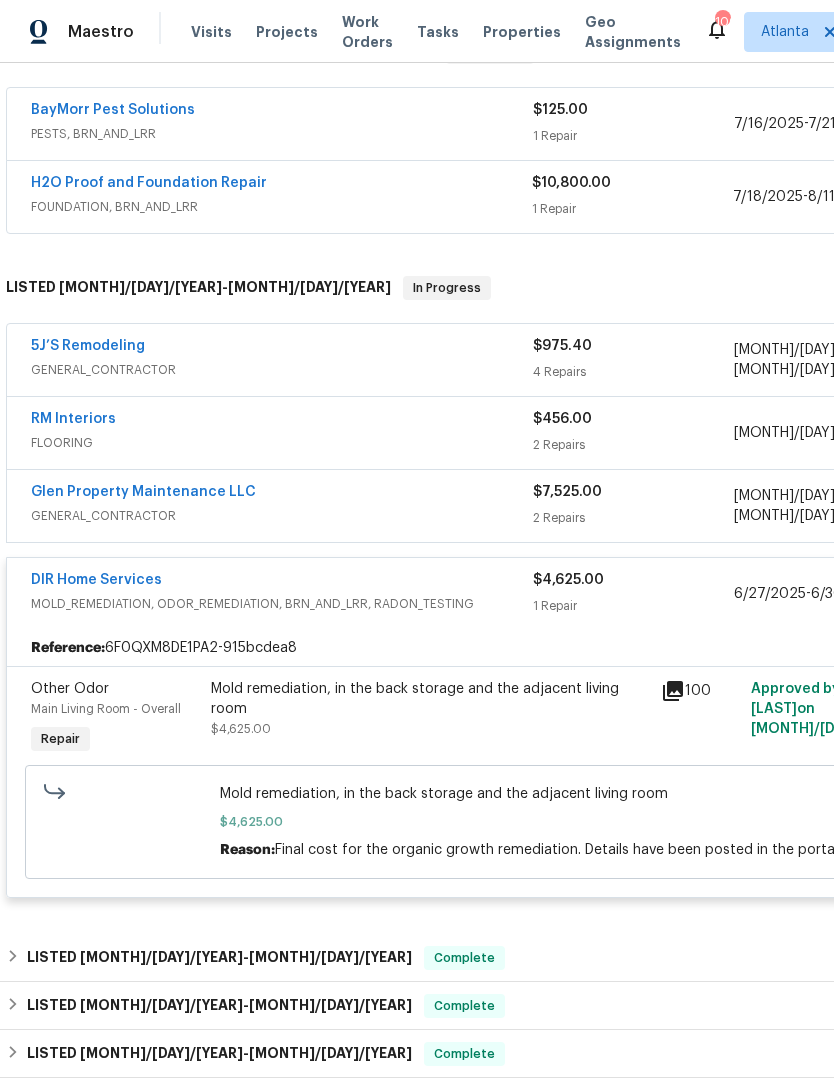 click 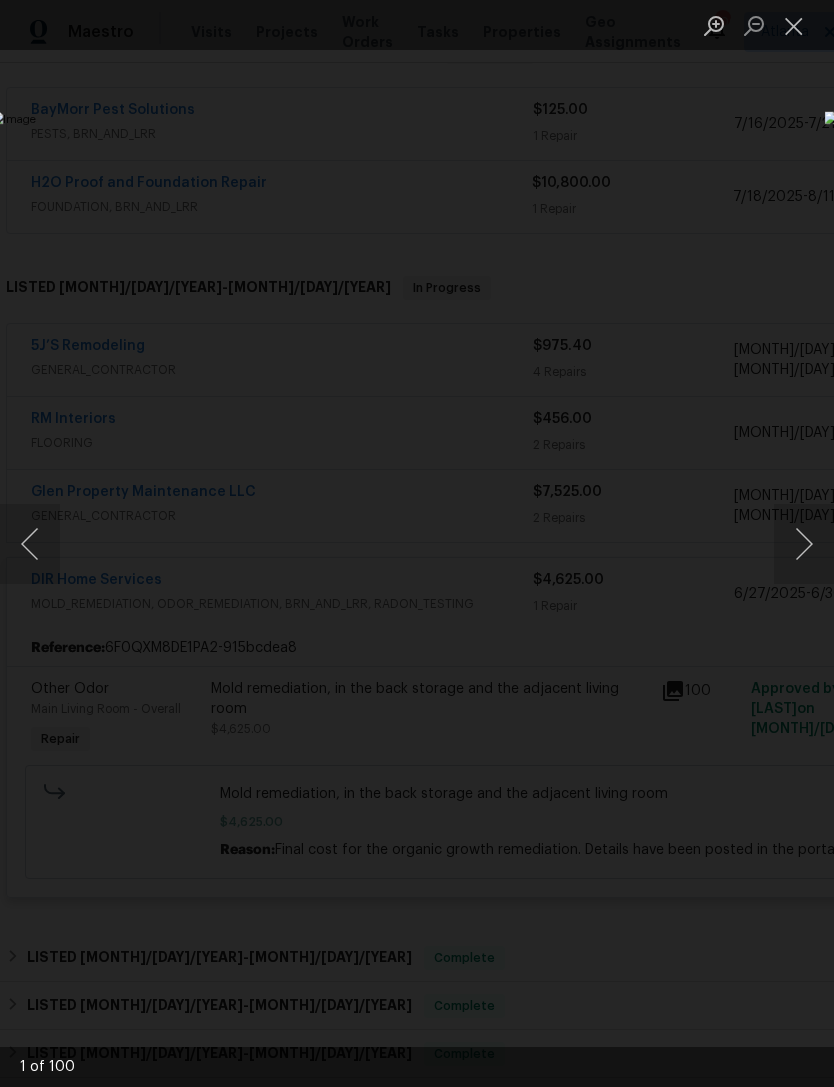 click at bounding box center (804, 544) 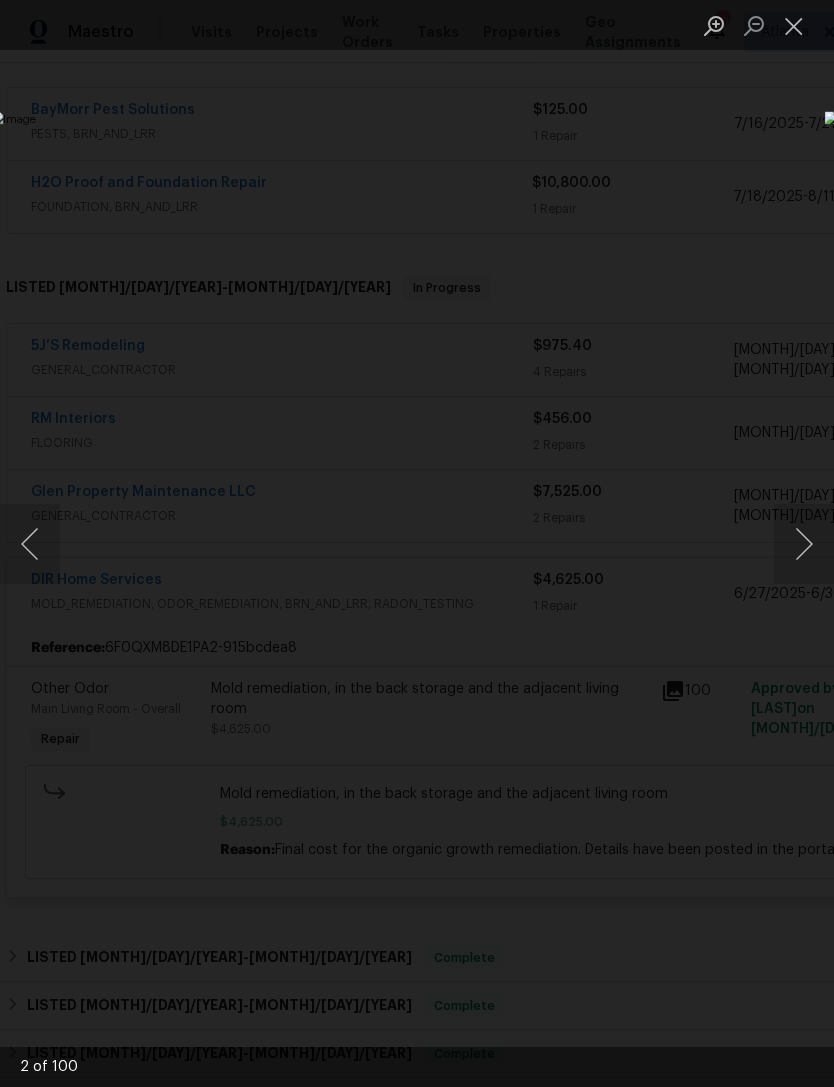 click at bounding box center [804, 544] 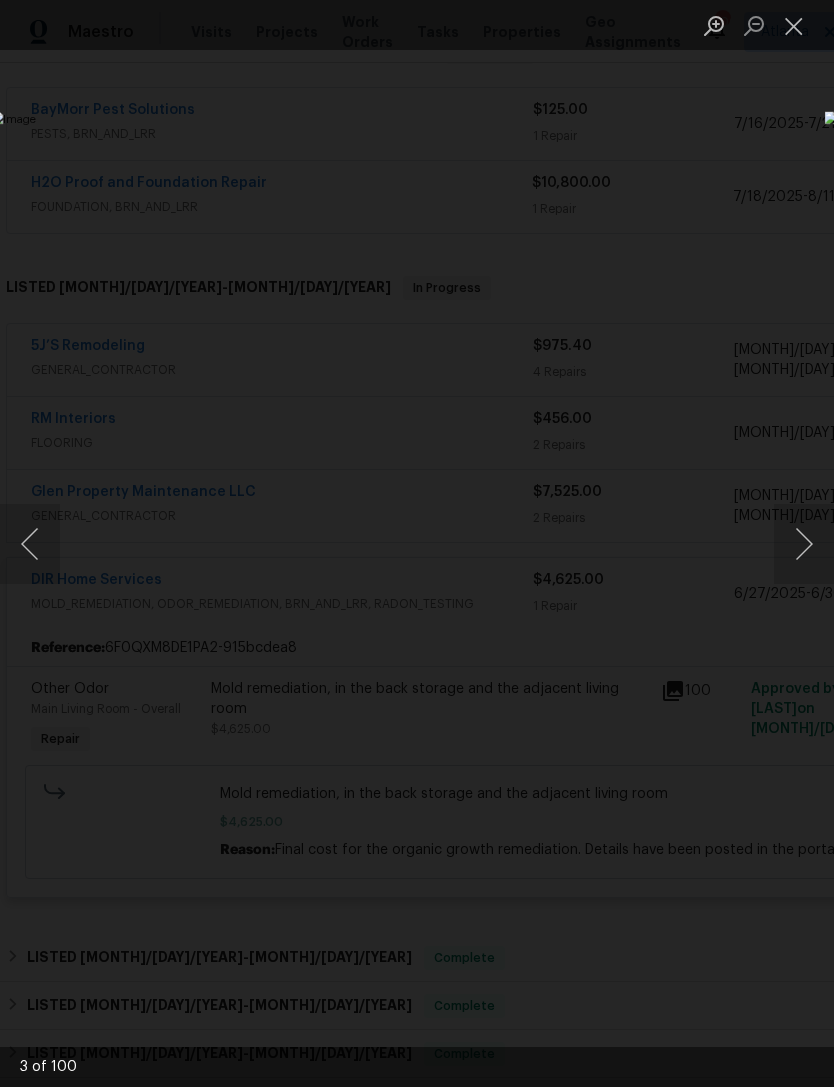 click at bounding box center (804, 544) 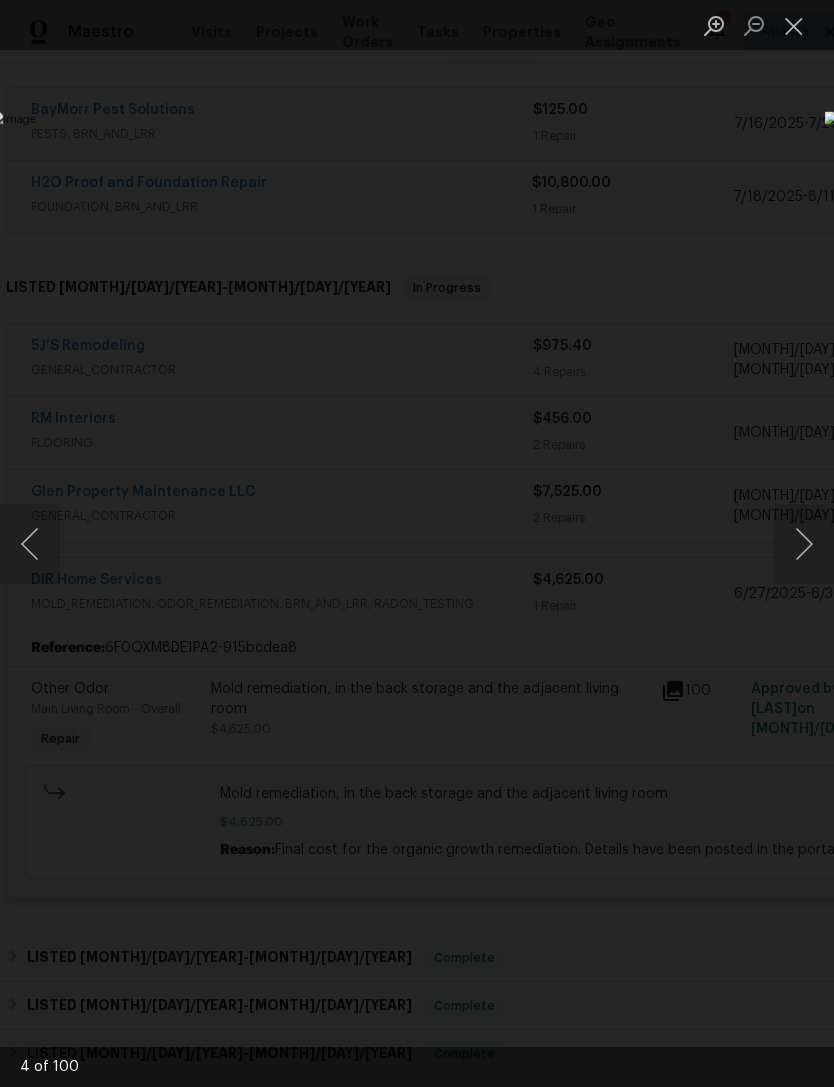 click at bounding box center [804, 544] 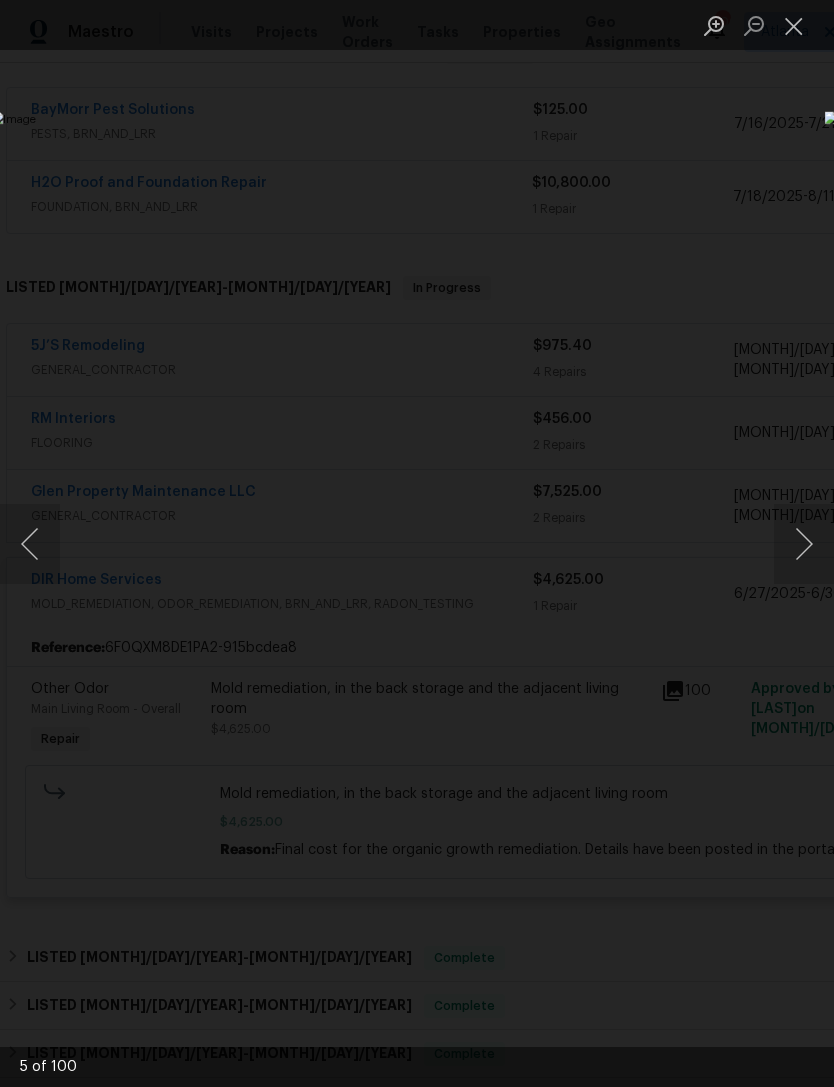 click at bounding box center [417, 543] 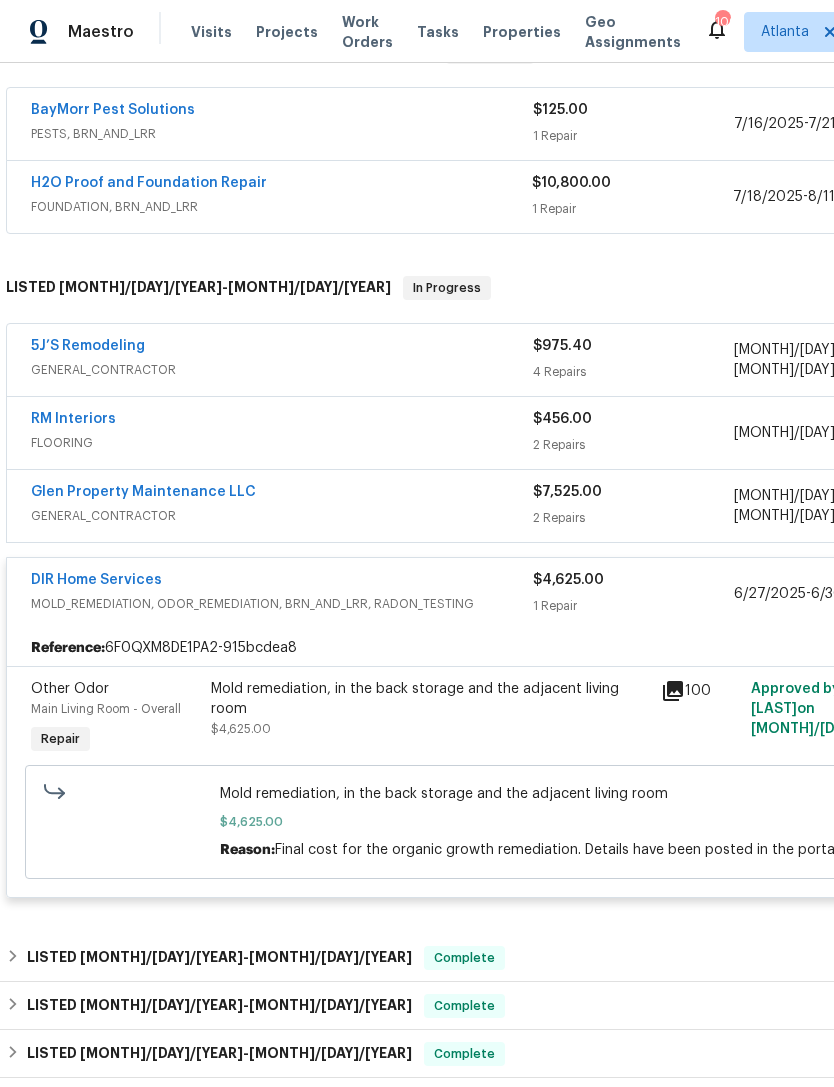 click on "Main Living Room - Overall" at bounding box center (115, 709) 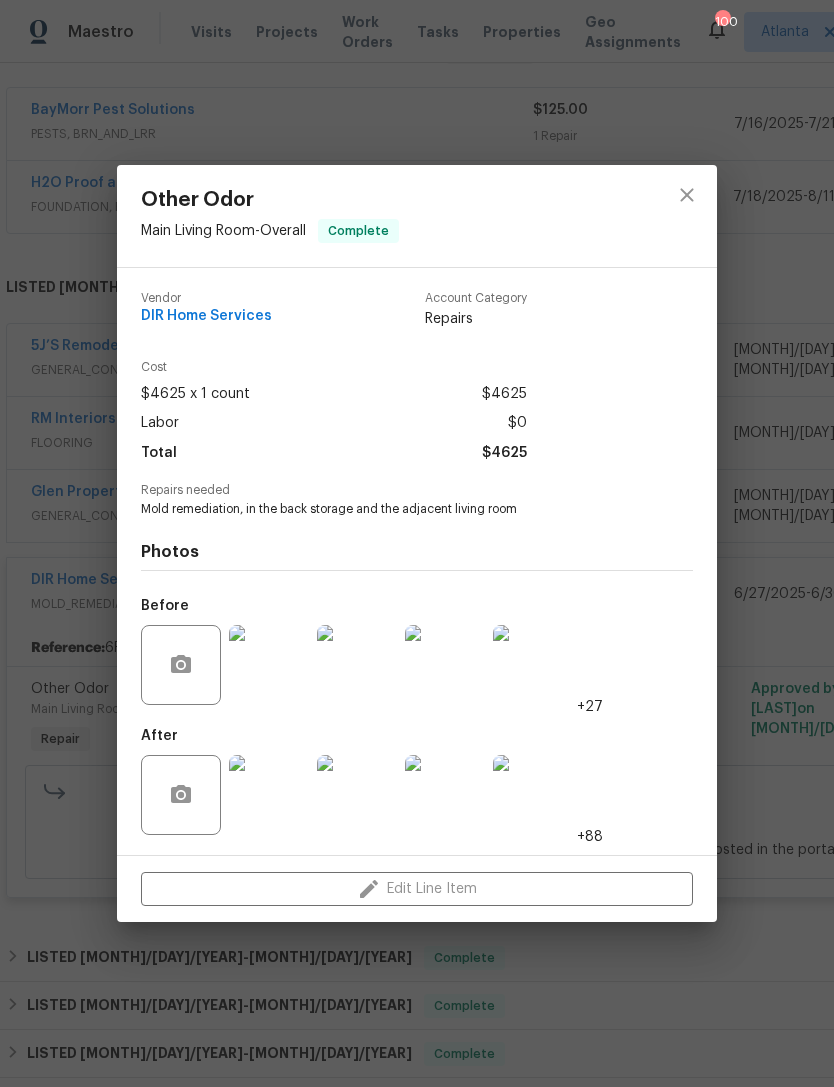 click at bounding box center (269, 665) 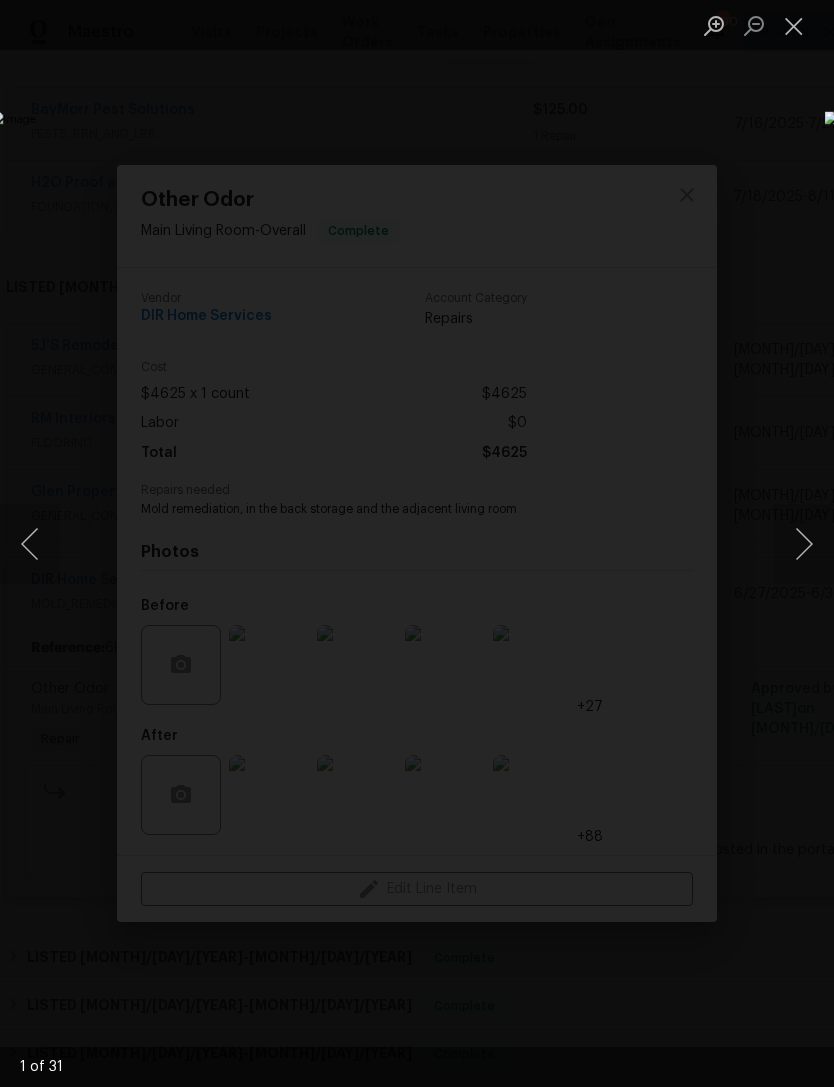click at bounding box center [804, 544] 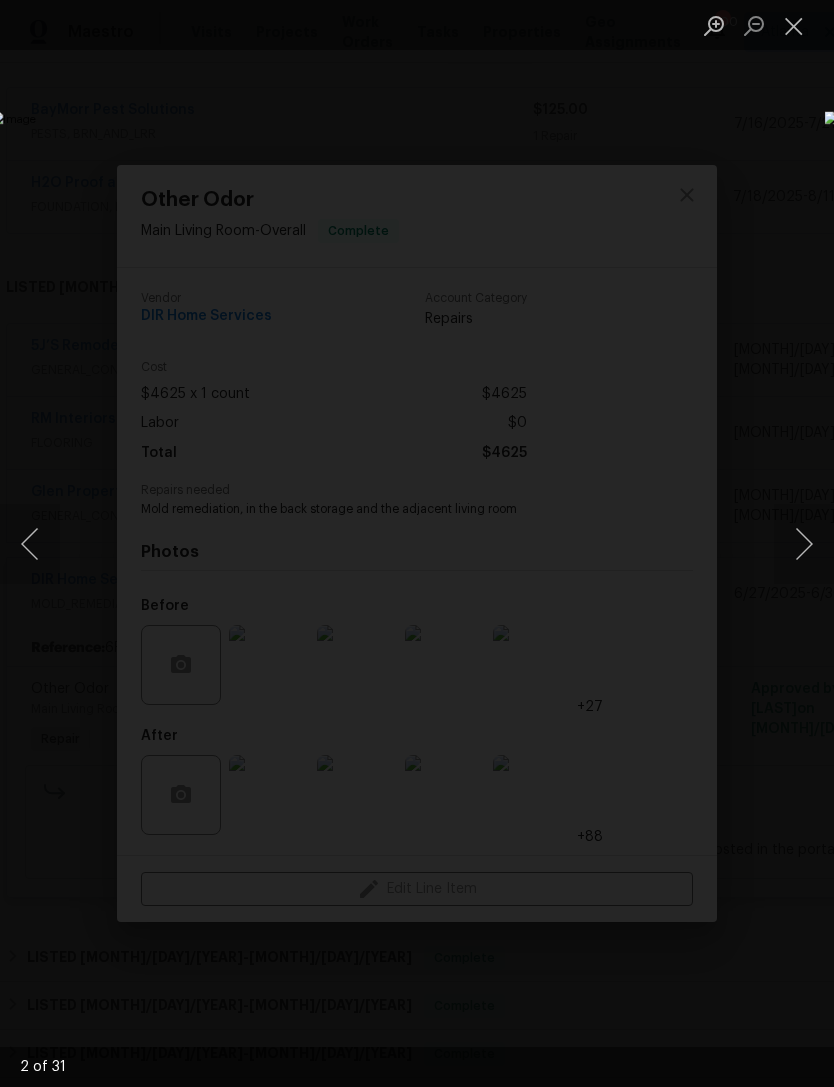 click at bounding box center (804, 544) 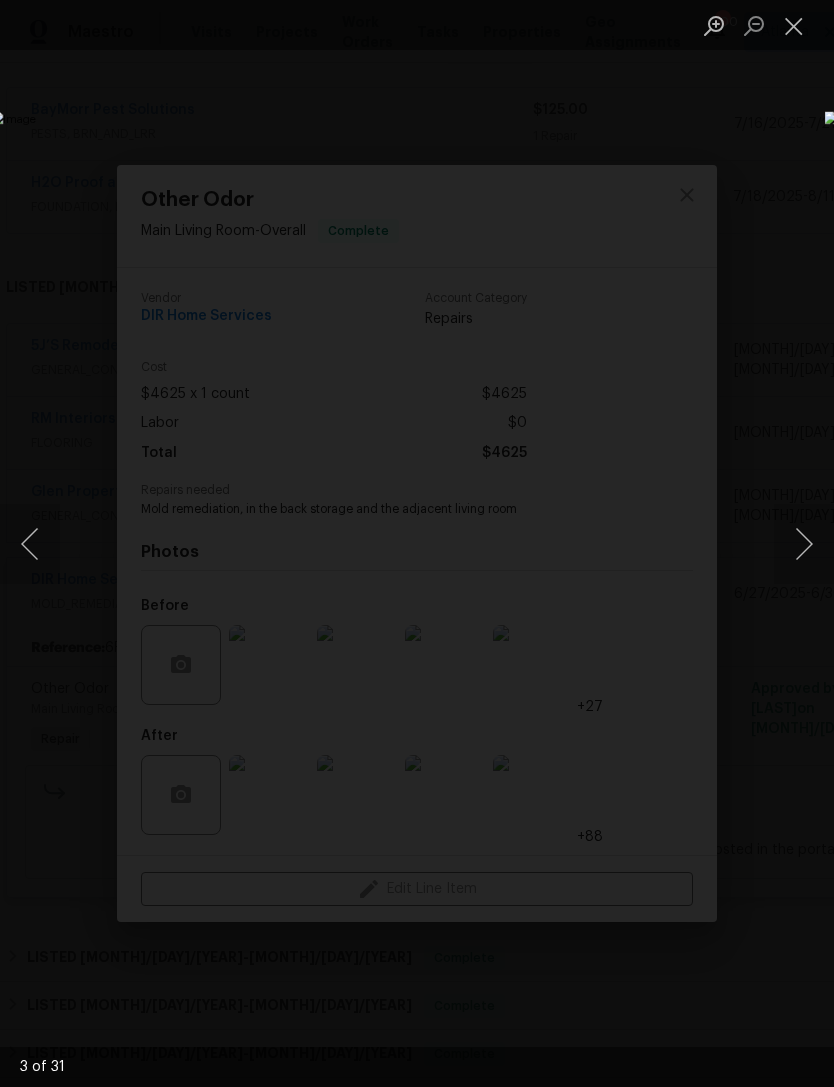 click at bounding box center [804, 544] 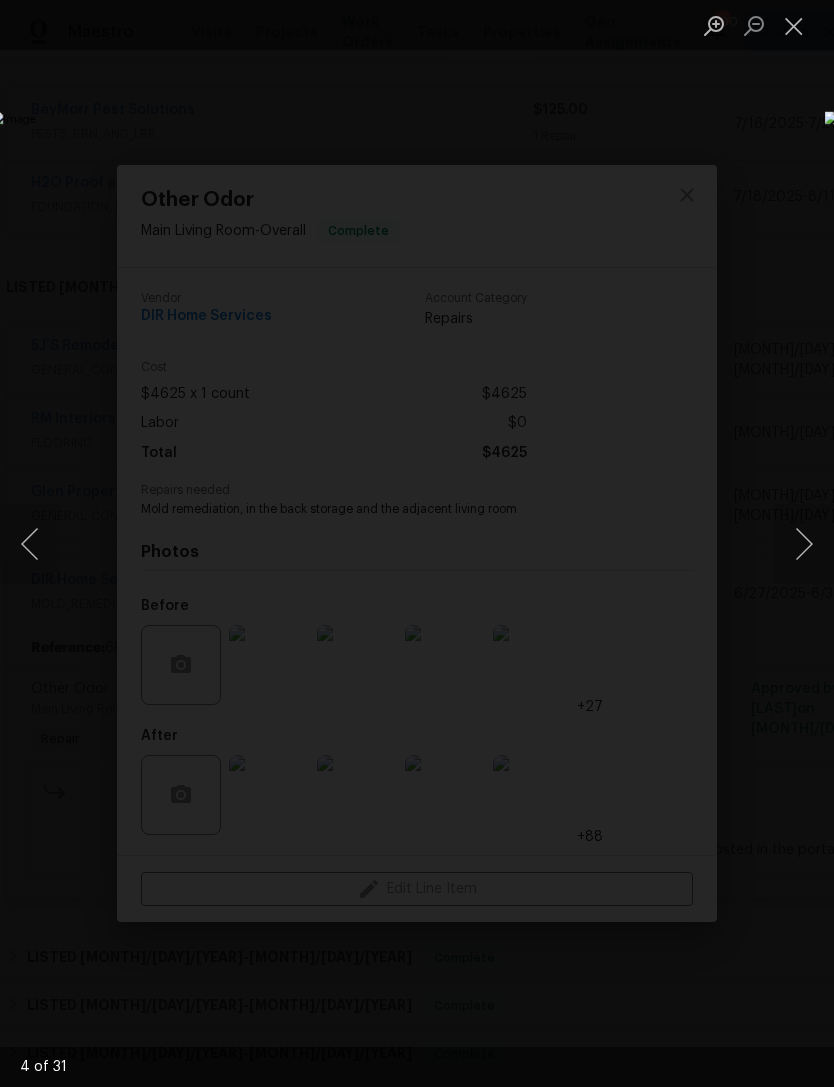 click at bounding box center [804, 544] 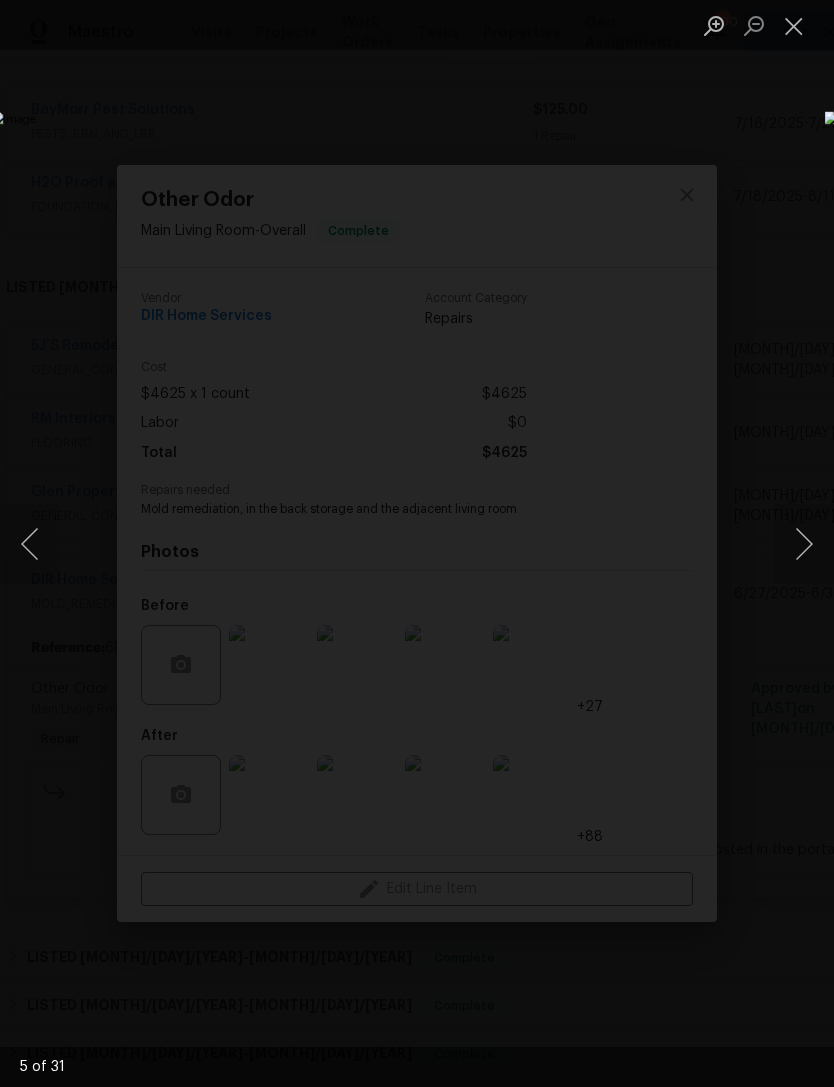click at bounding box center [804, 544] 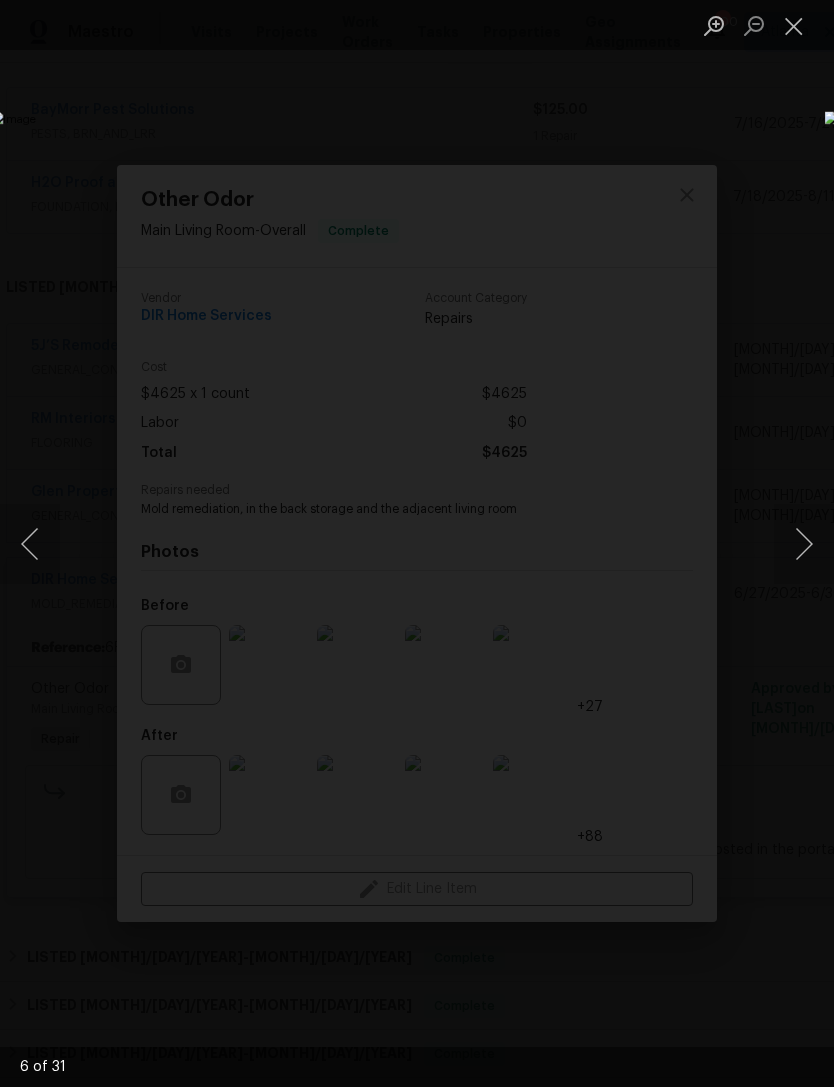 click at bounding box center (804, 544) 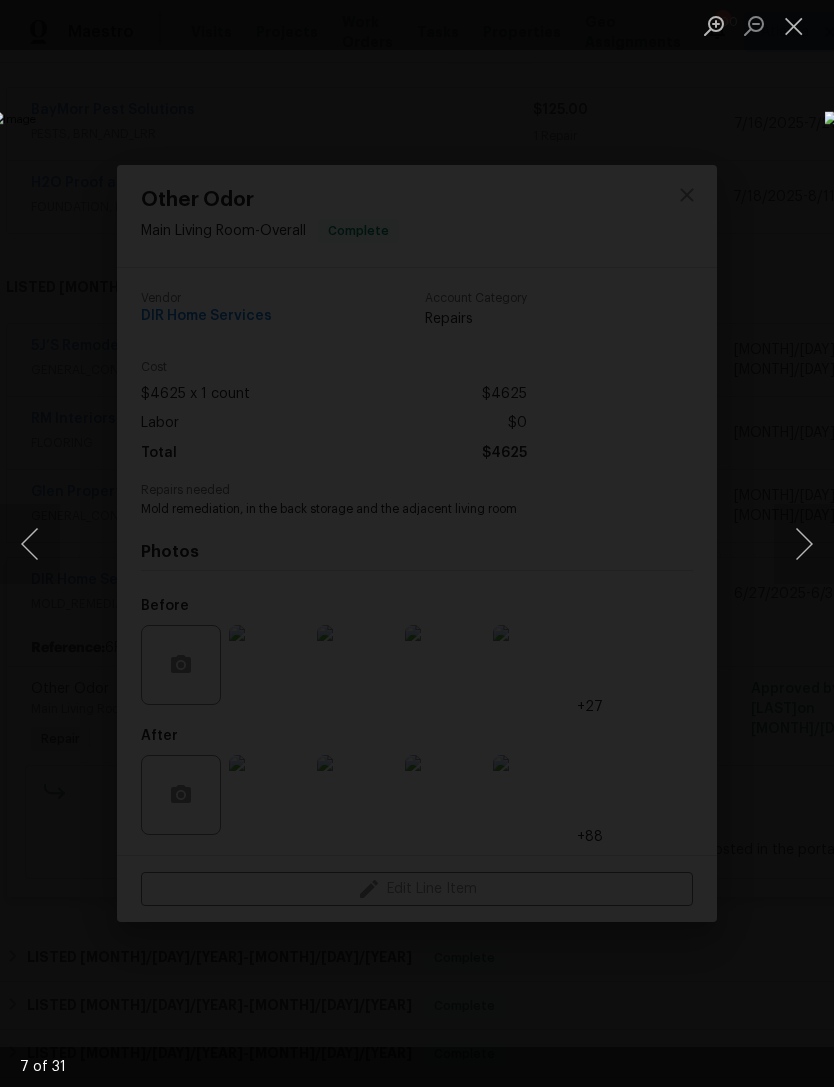 click at bounding box center [804, 544] 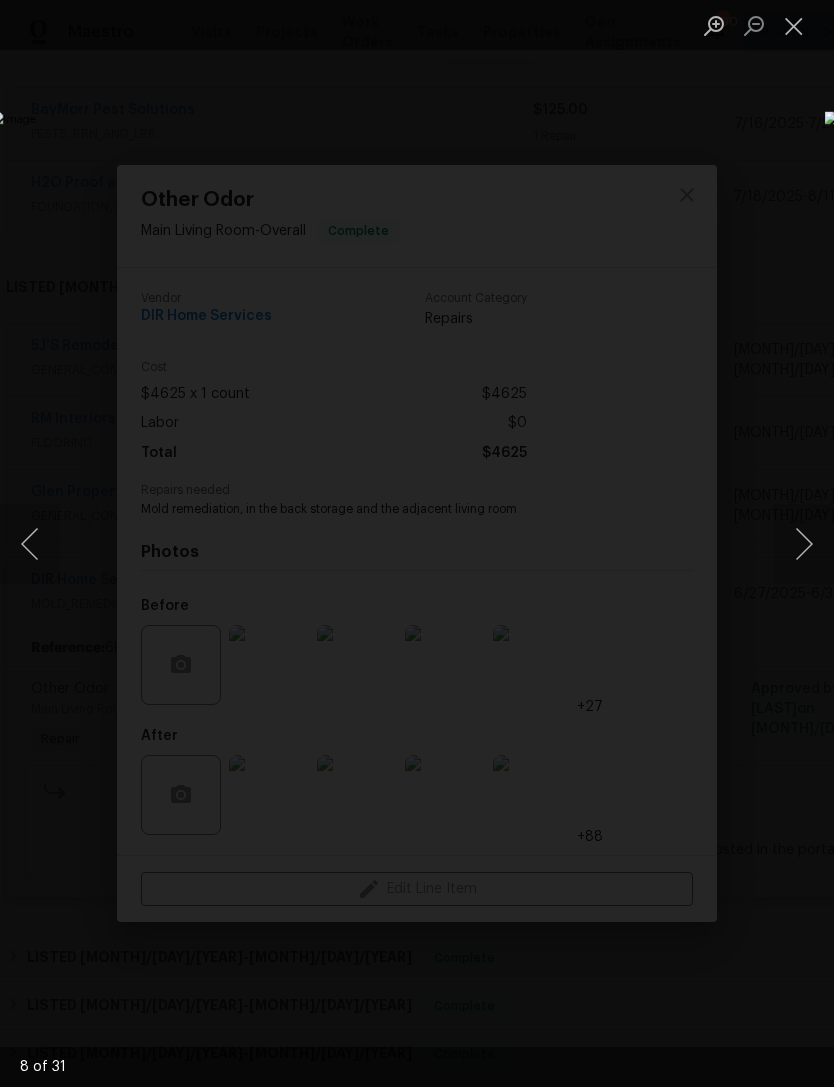 click at bounding box center [804, 544] 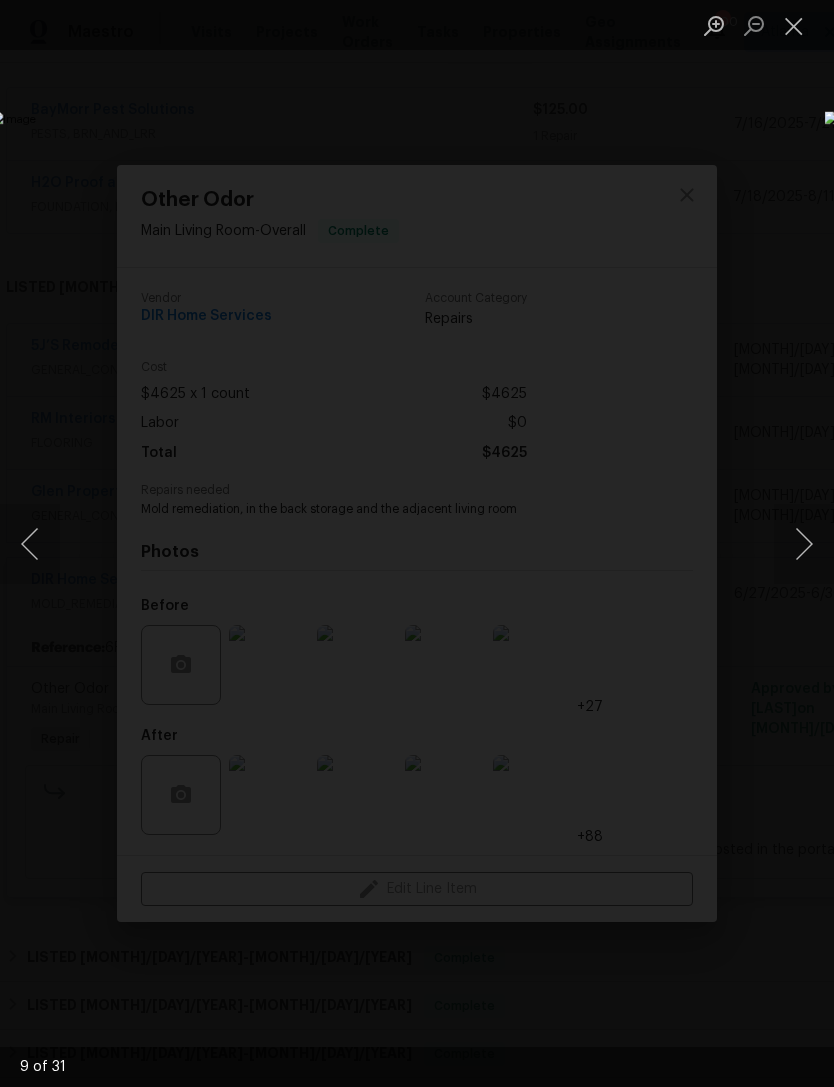 click at bounding box center [804, 544] 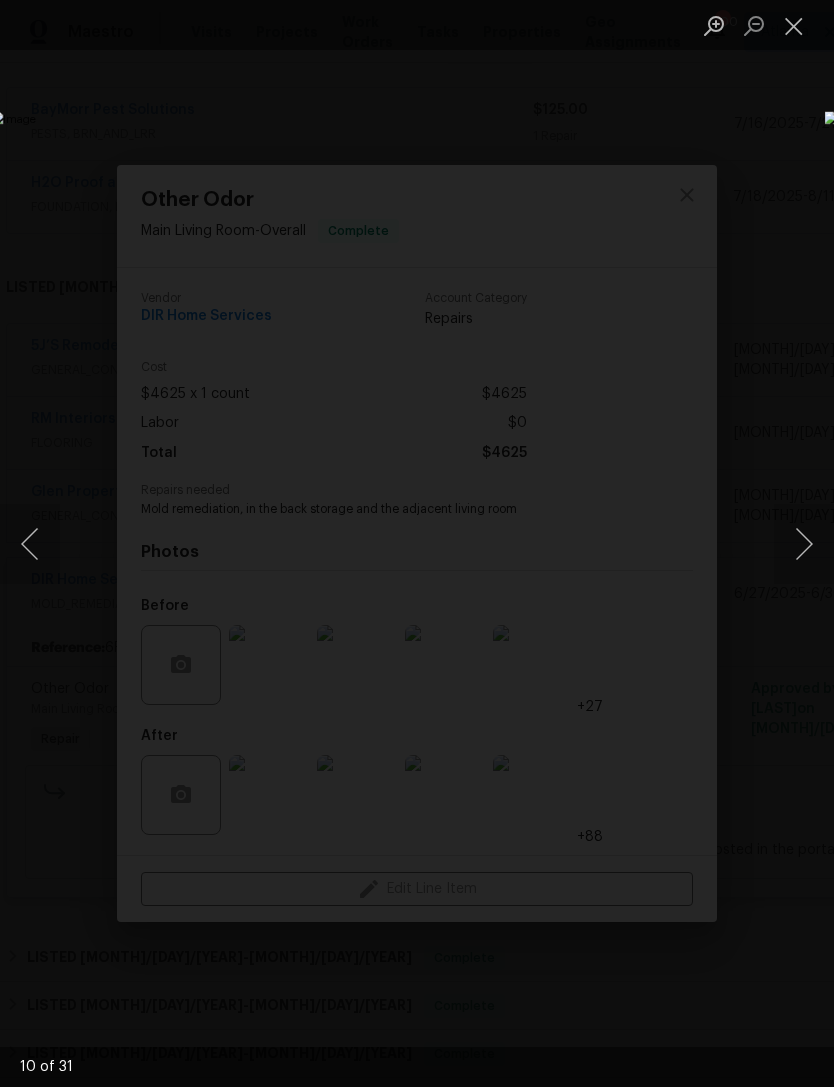 click at bounding box center (804, 544) 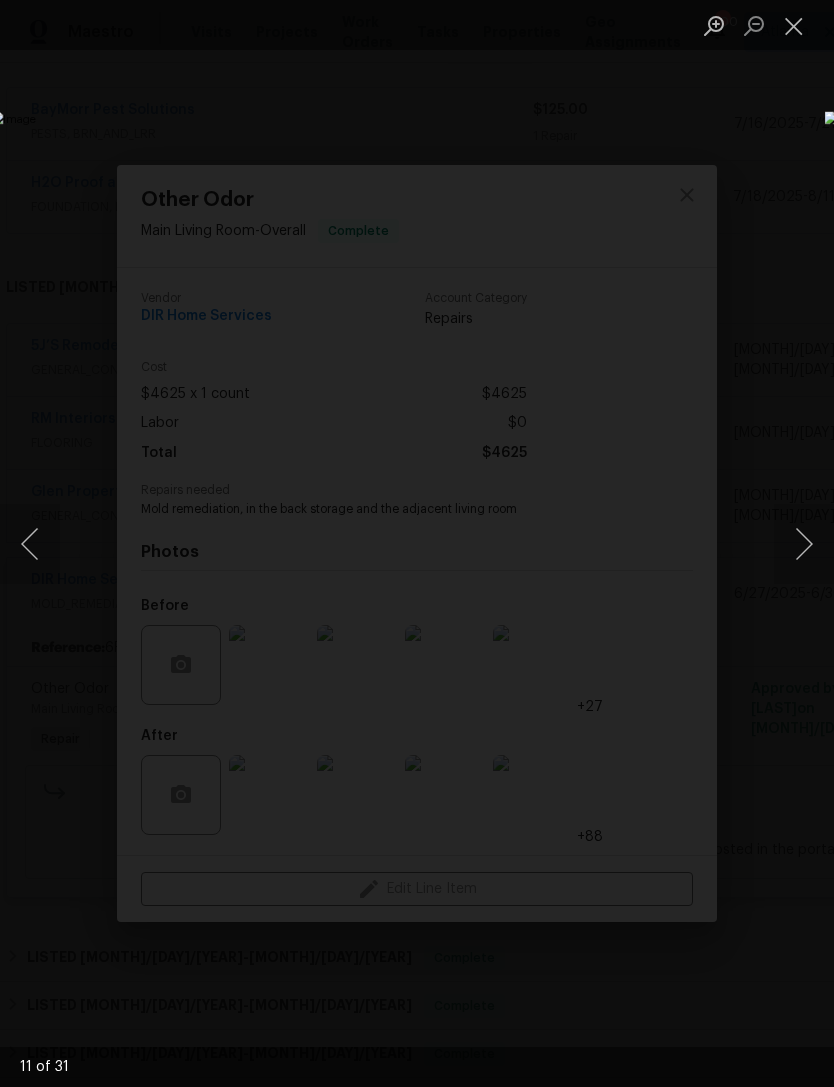 click at bounding box center [804, 544] 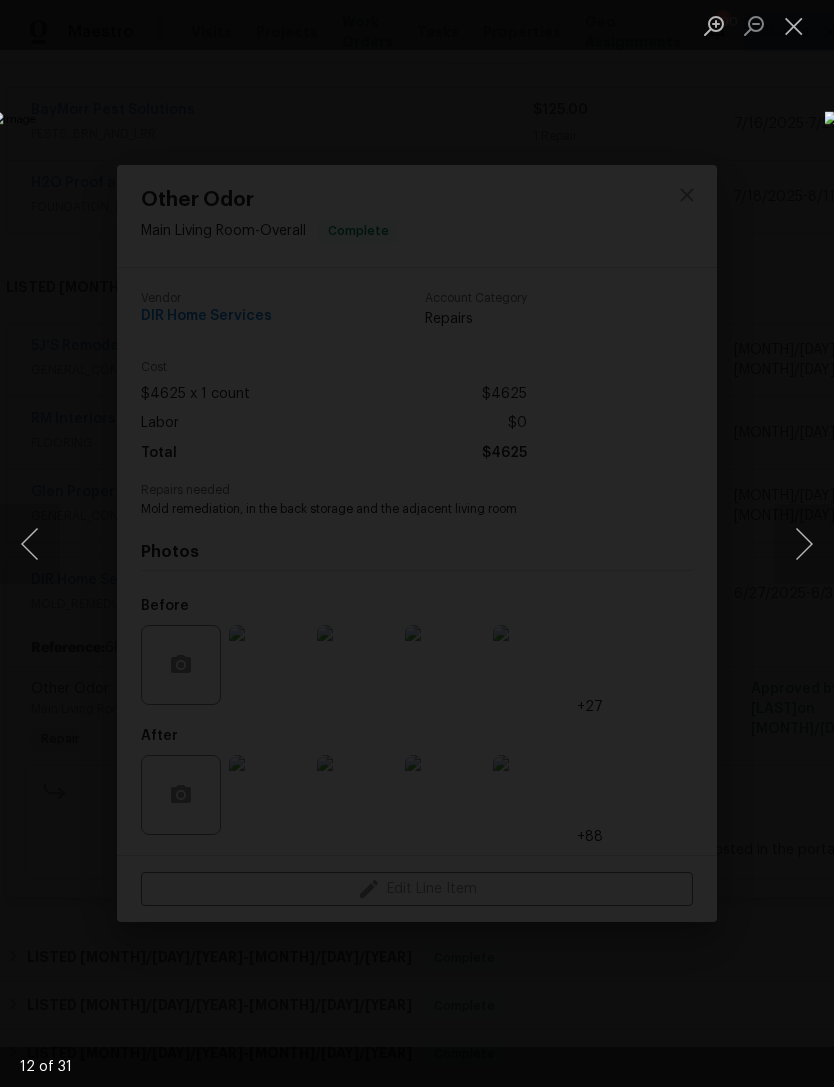 click at bounding box center (804, 544) 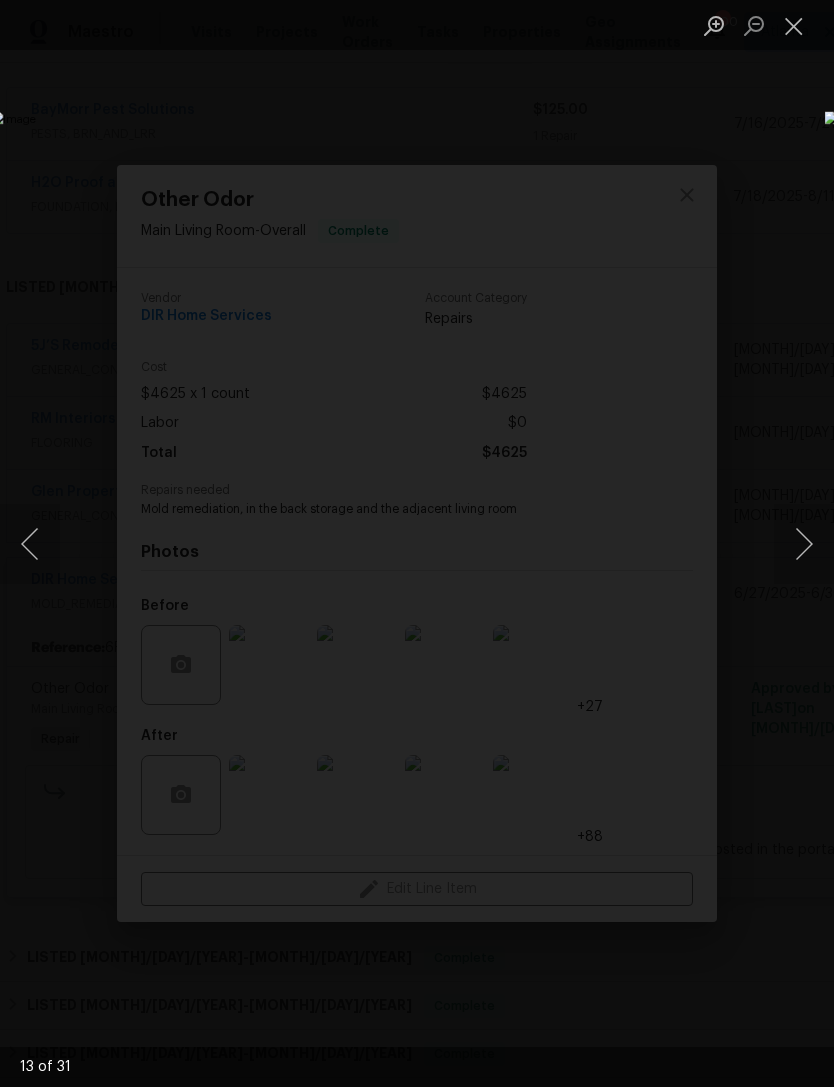 click at bounding box center [804, 544] 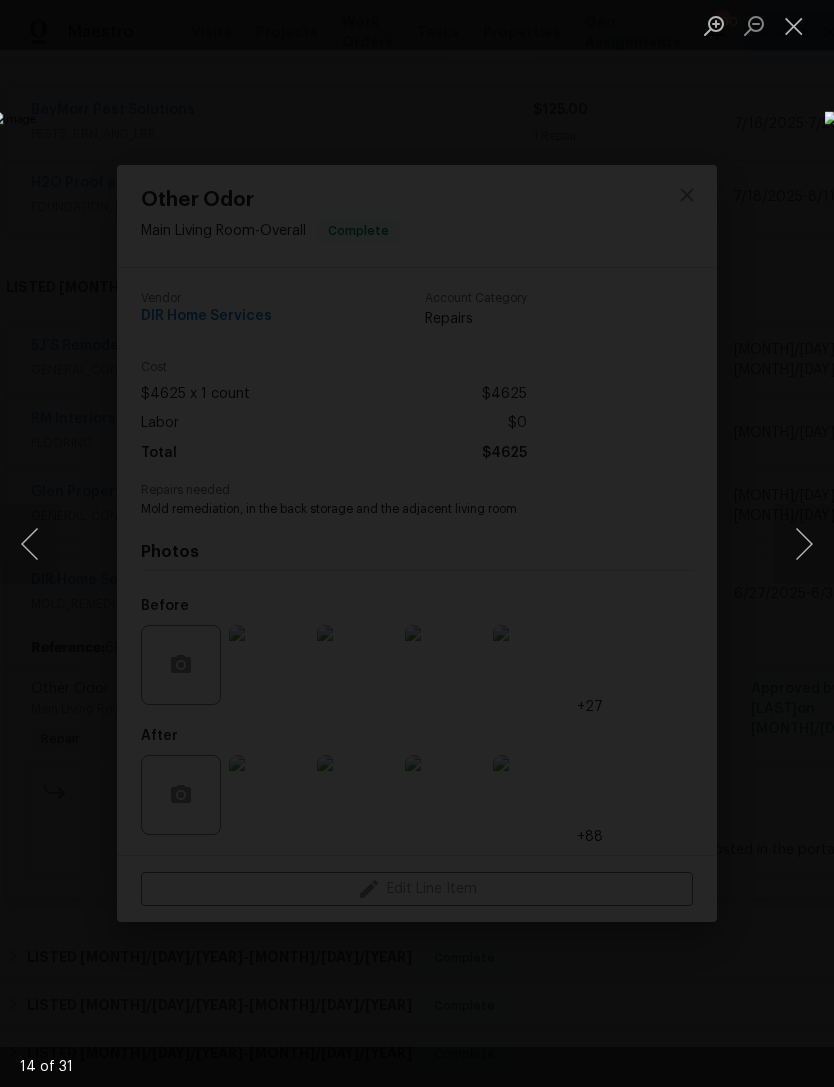 click at bounding box center [804, 544] 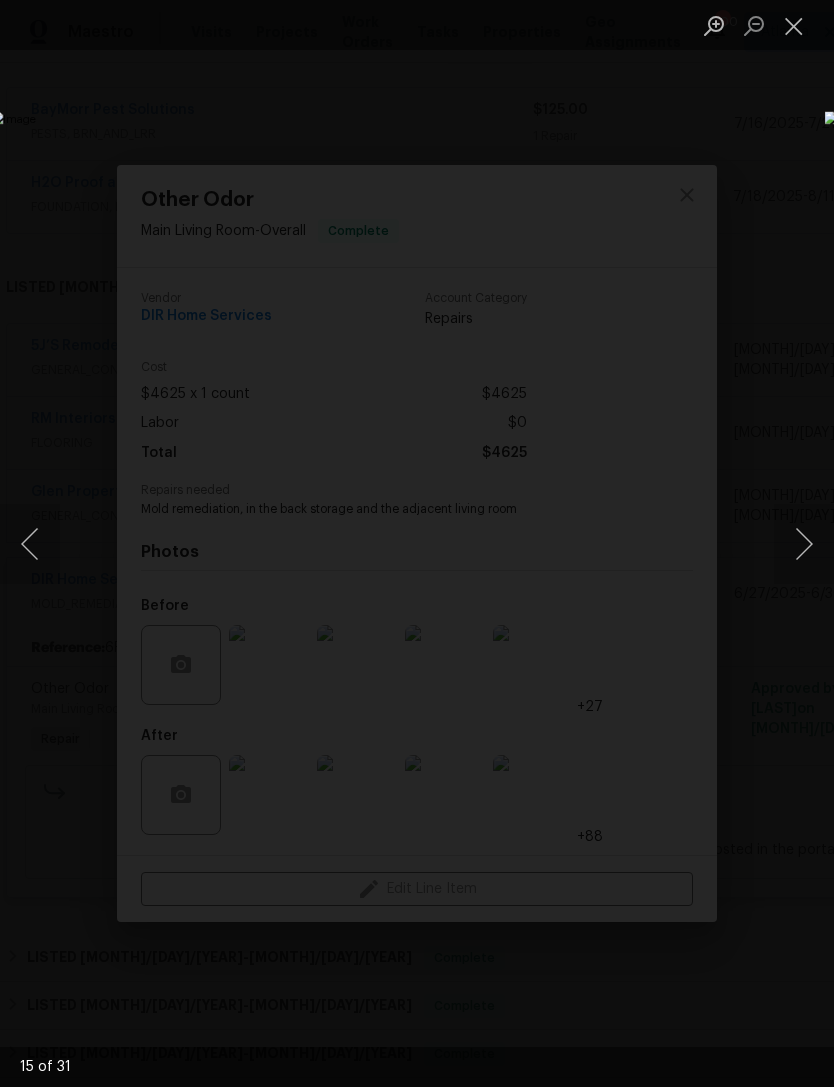 click at bounding box center [804, 544] 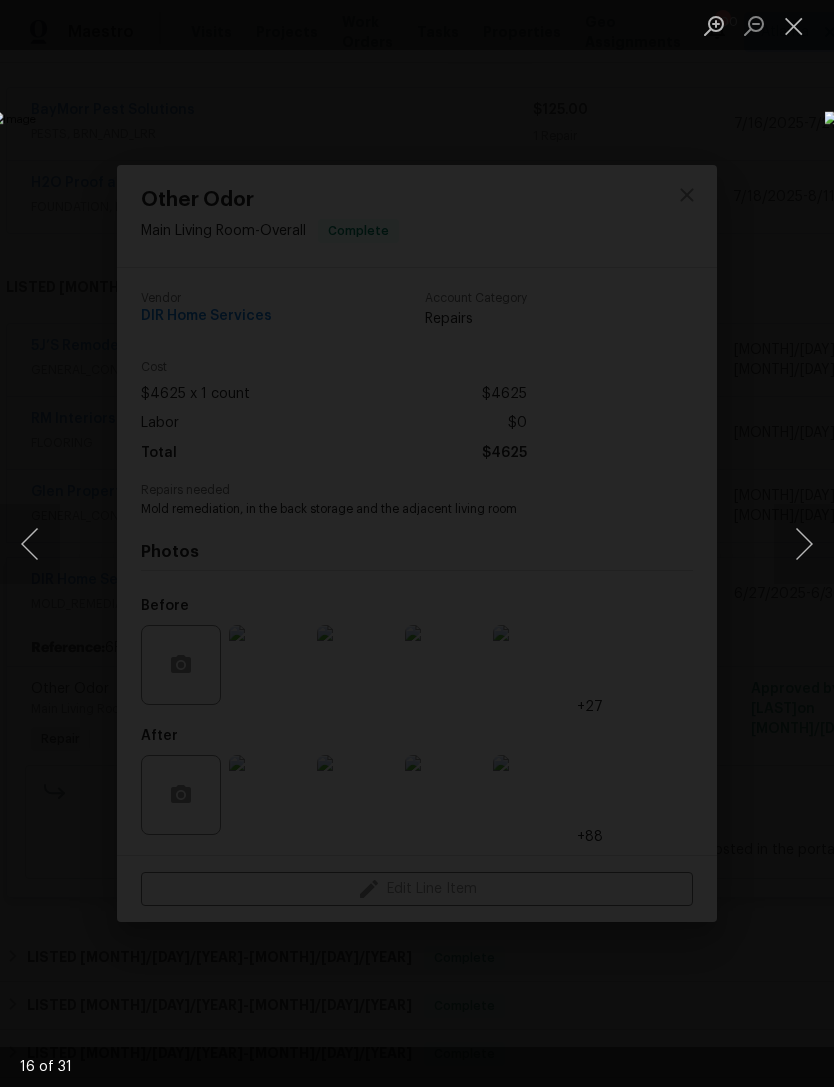 click at bounding box center (804, 544) 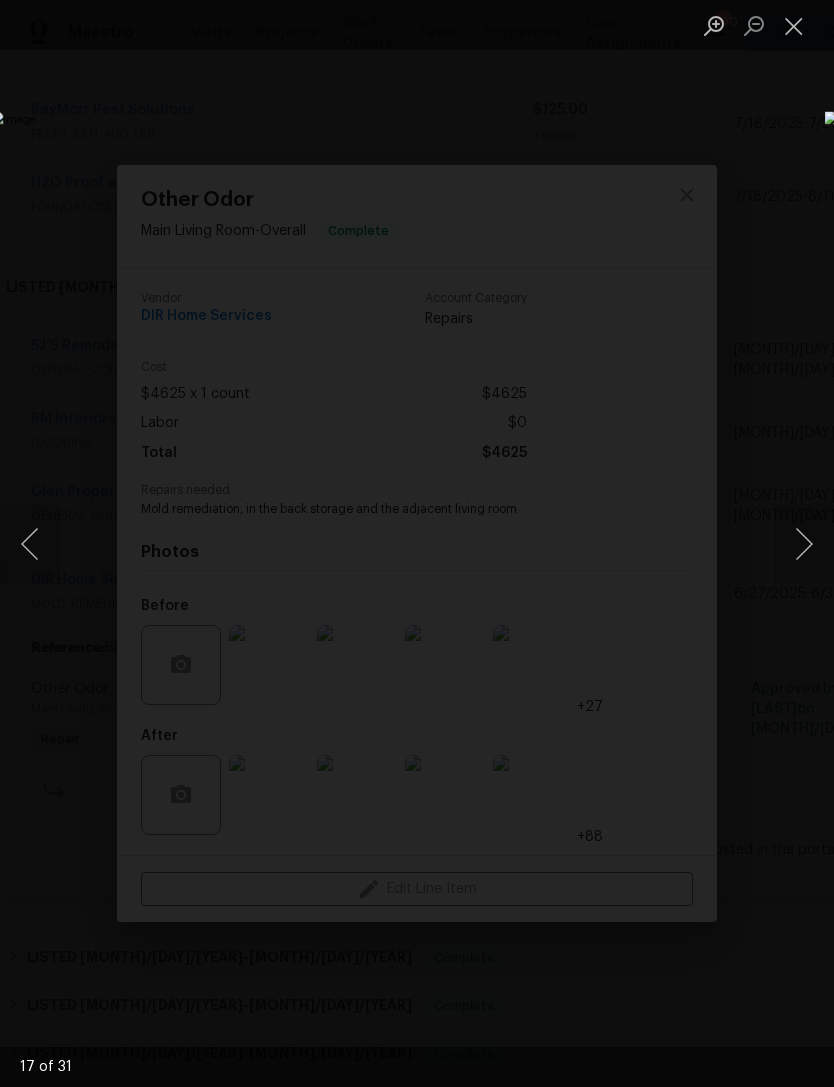 click at bounding box center [804, 544] 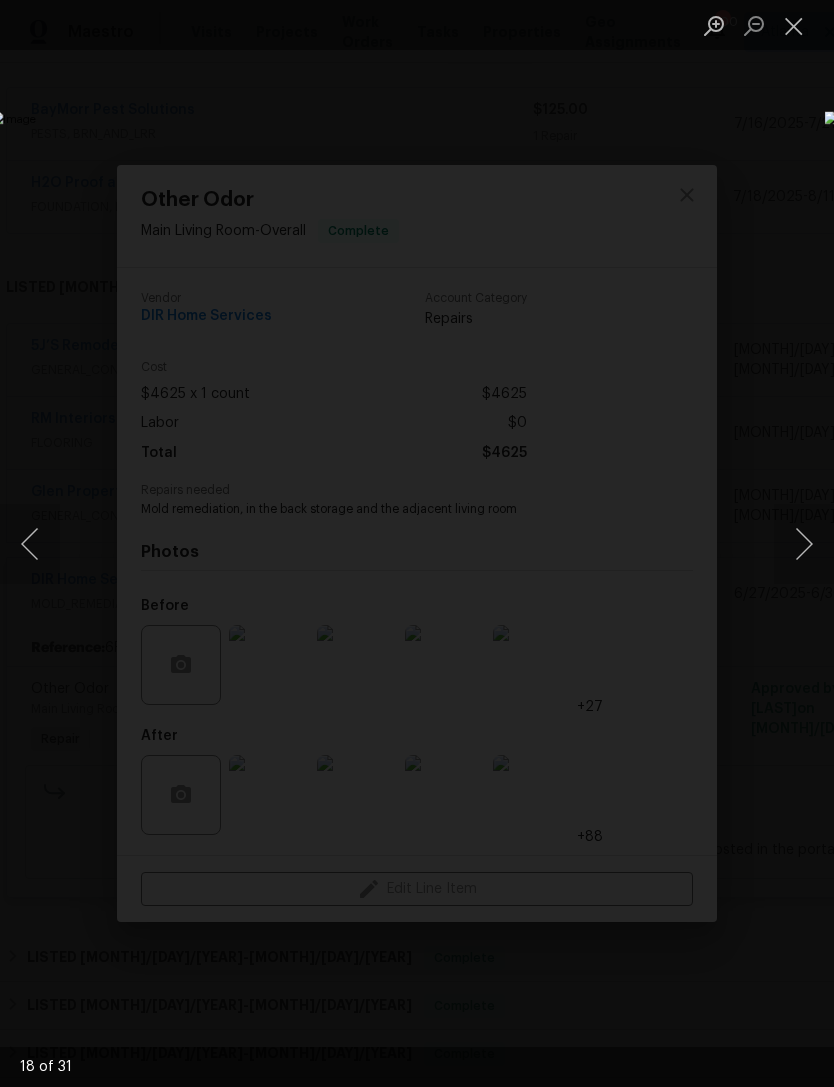 click at bounding box center (804, 544) 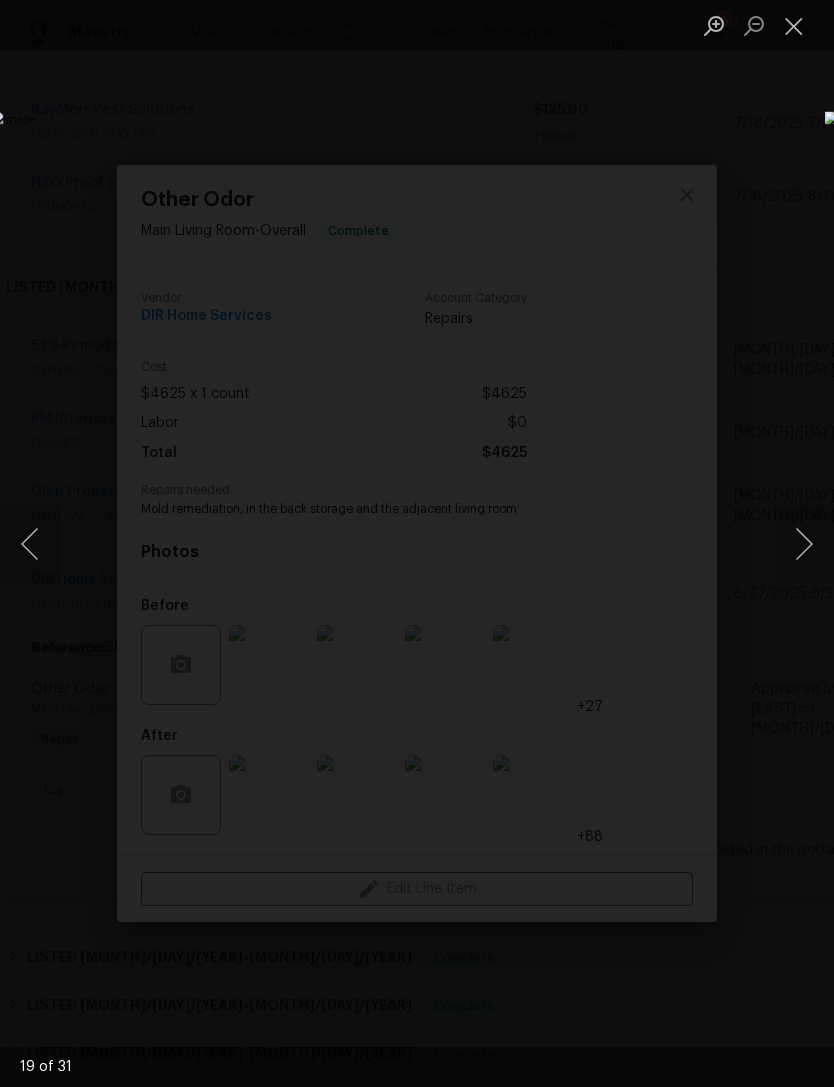 click at bounding box center (804, 544) 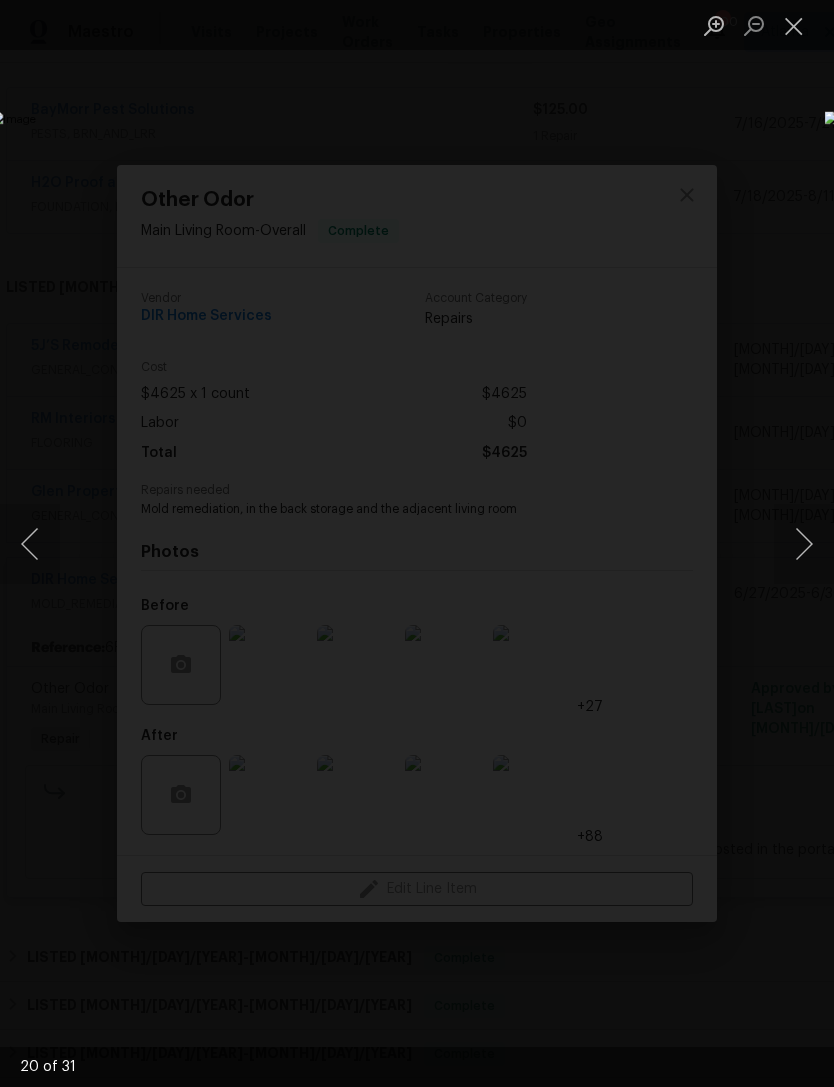 click at bounding box center (804, 544) 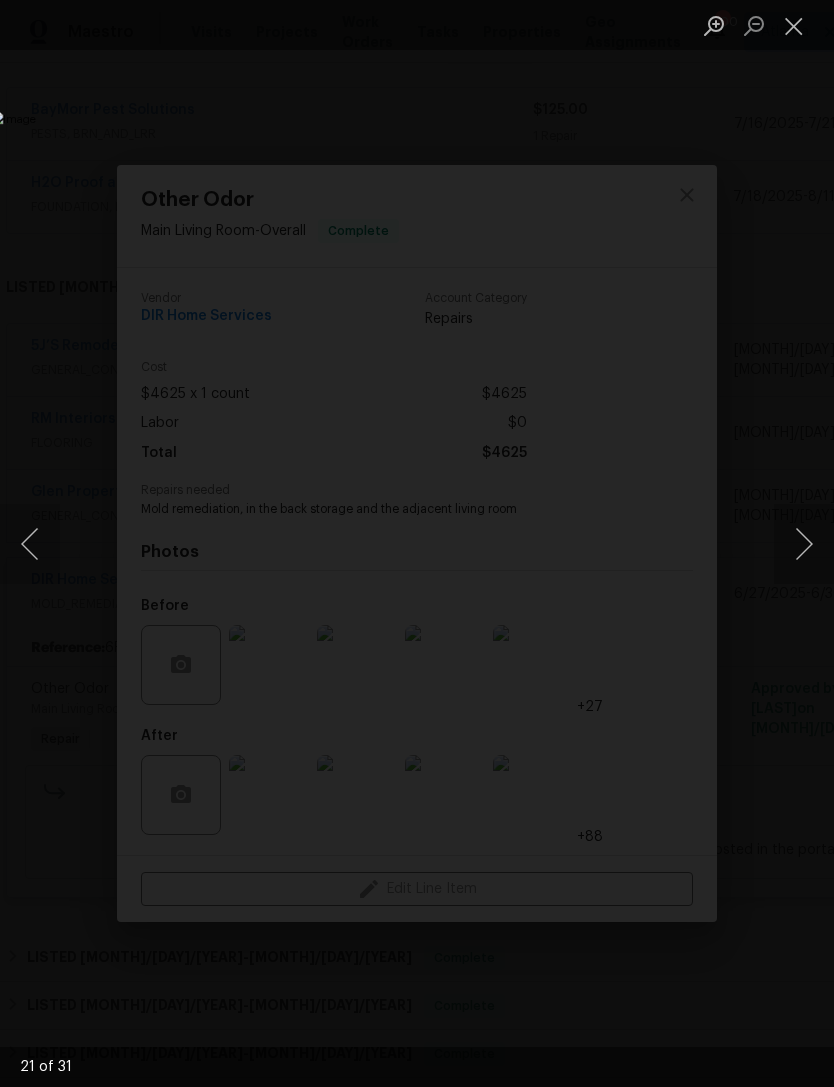 click at bounding box center (804, 544) 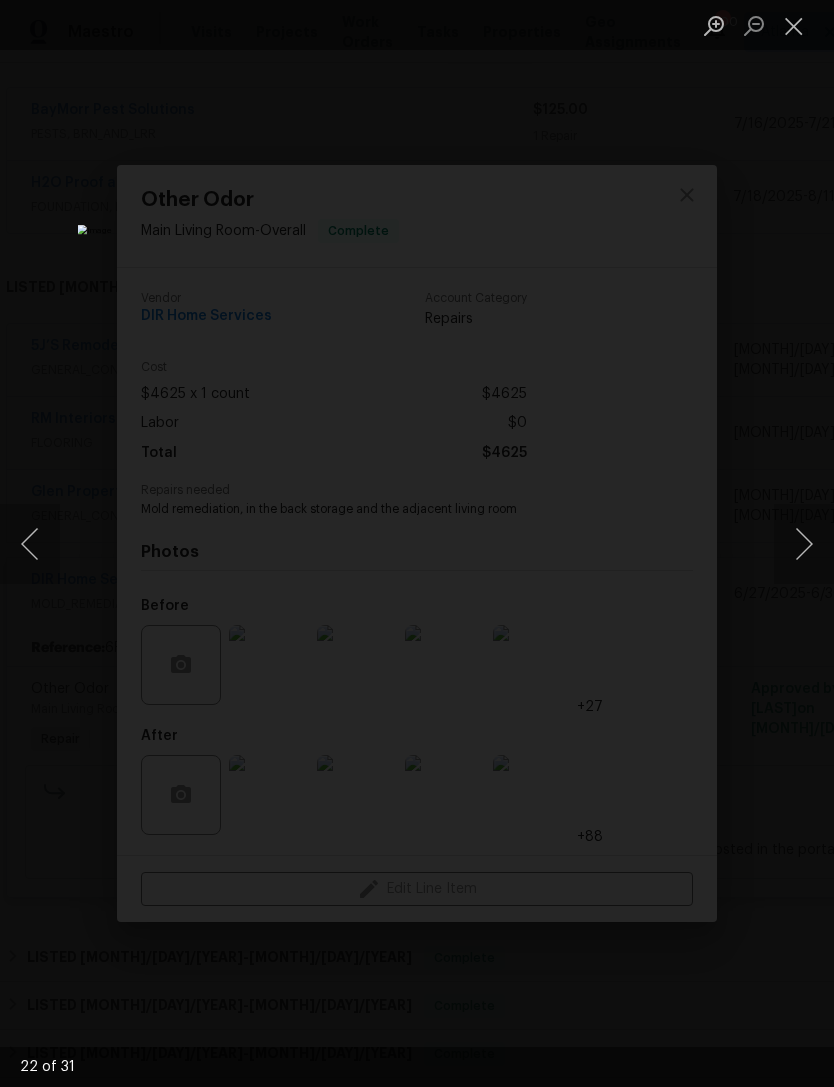 click at bounding box center [804, 544] 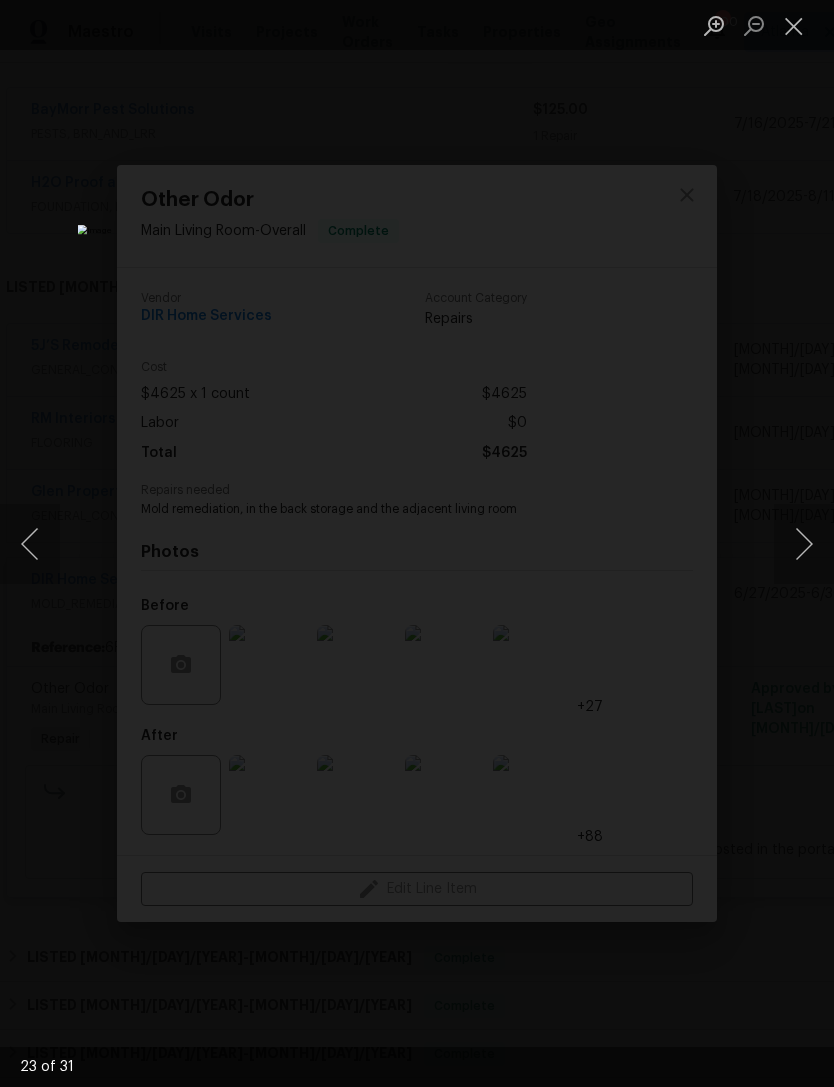 click at bounding box center (804, 544) 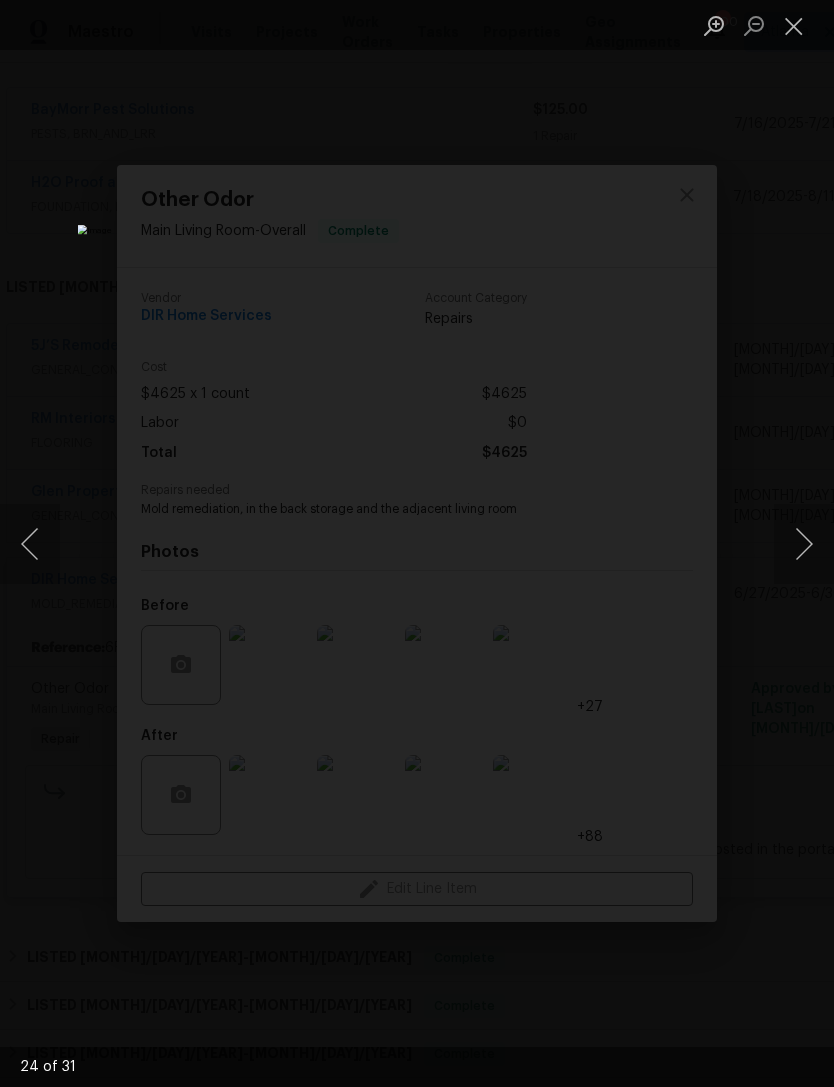 click at bounding box center (804, 544) 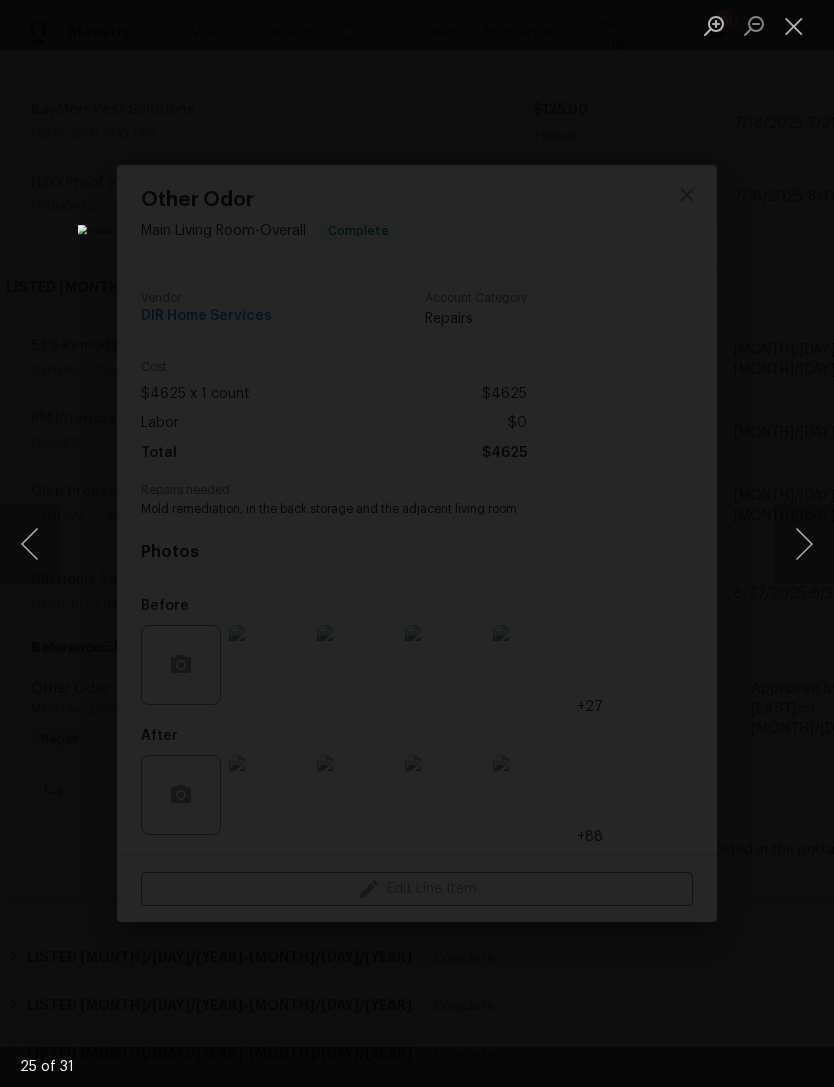 click at bounding box center (804, 544) 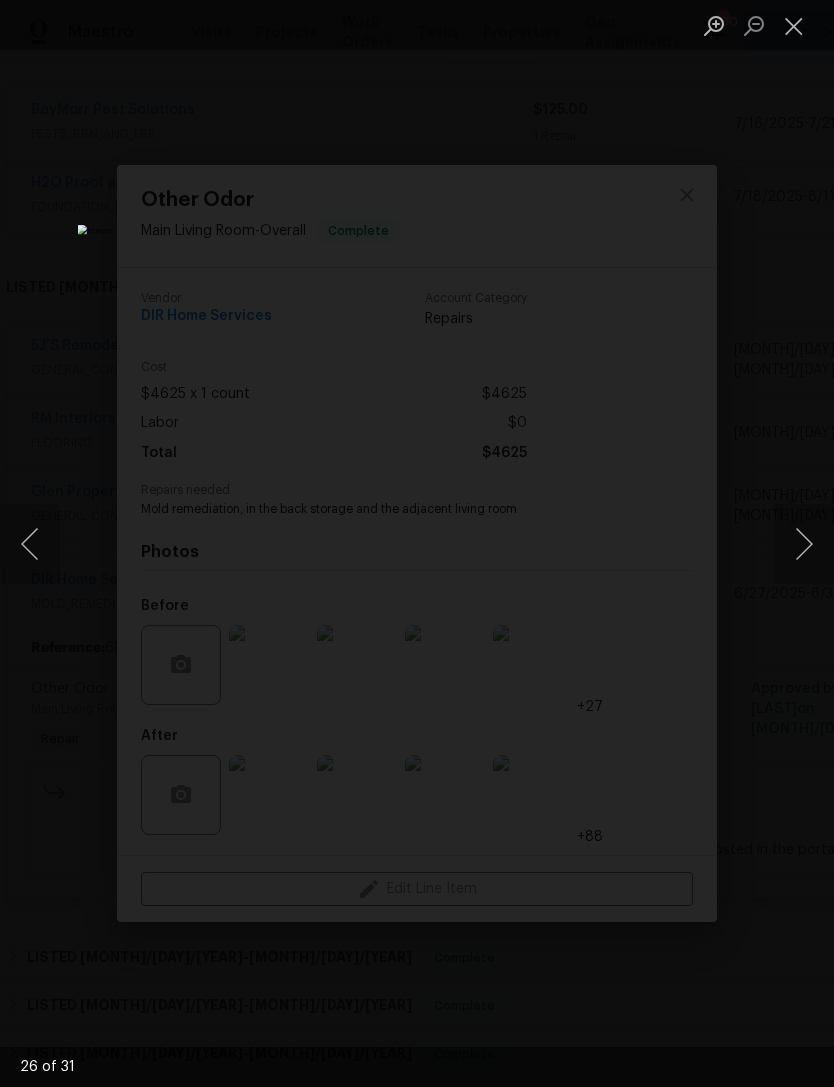 click at bounding box center [804, 544] 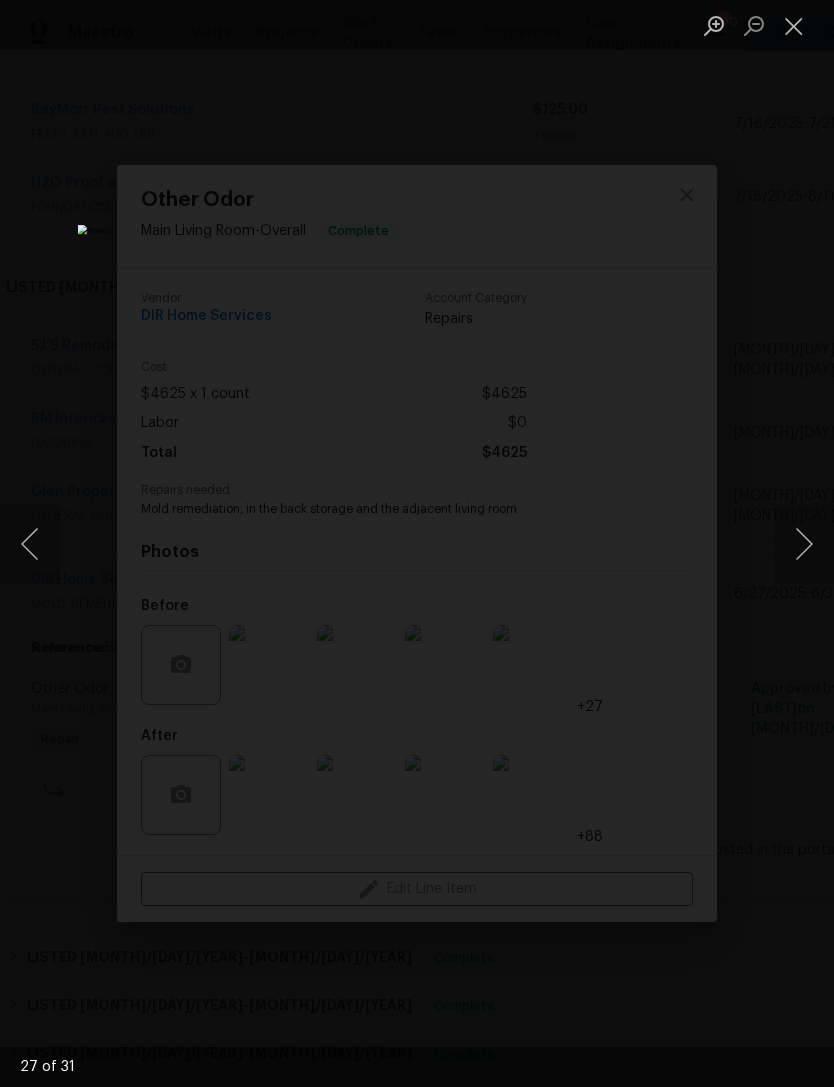 click at bounding box center (804, 544) 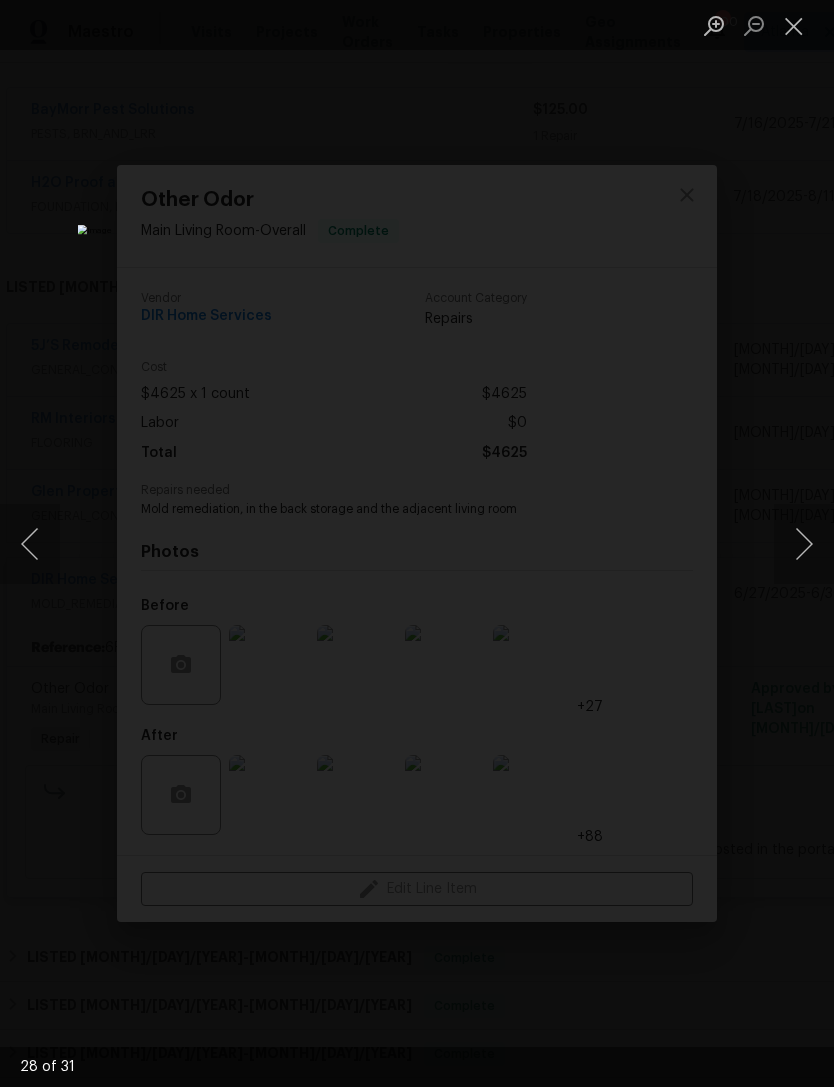 click at bounding box center (804, 544) 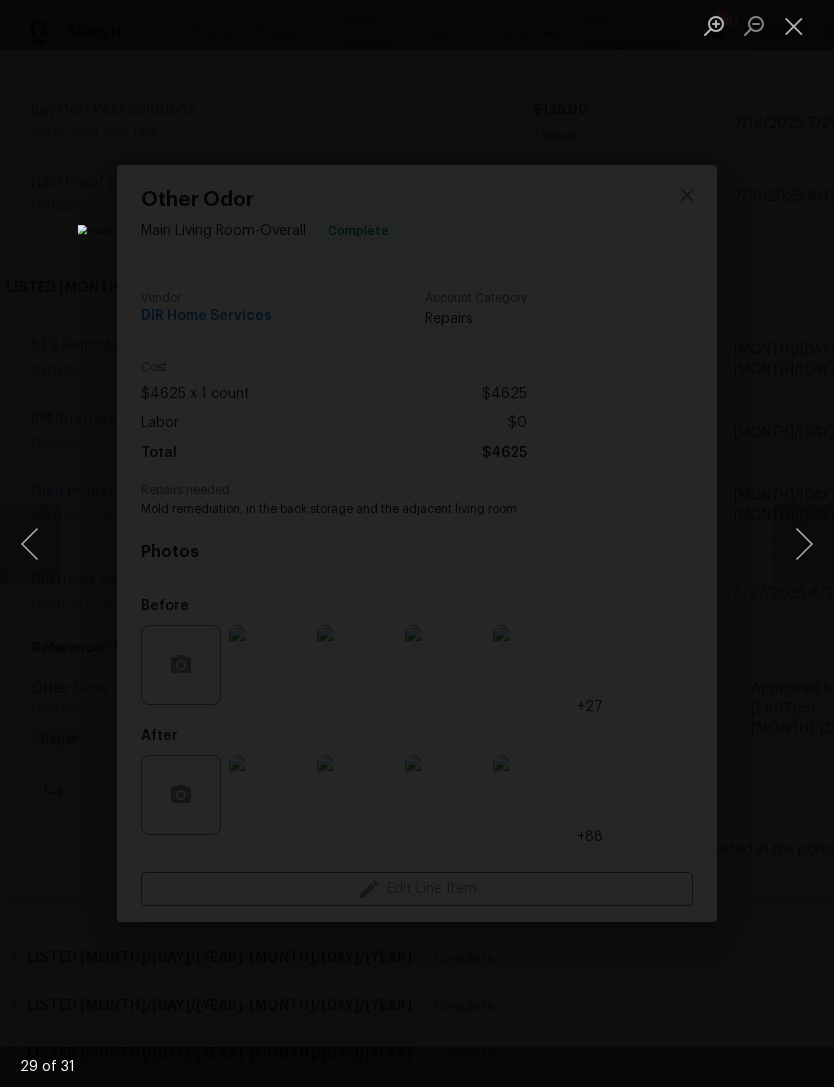 click at bounding box center [804, 544] 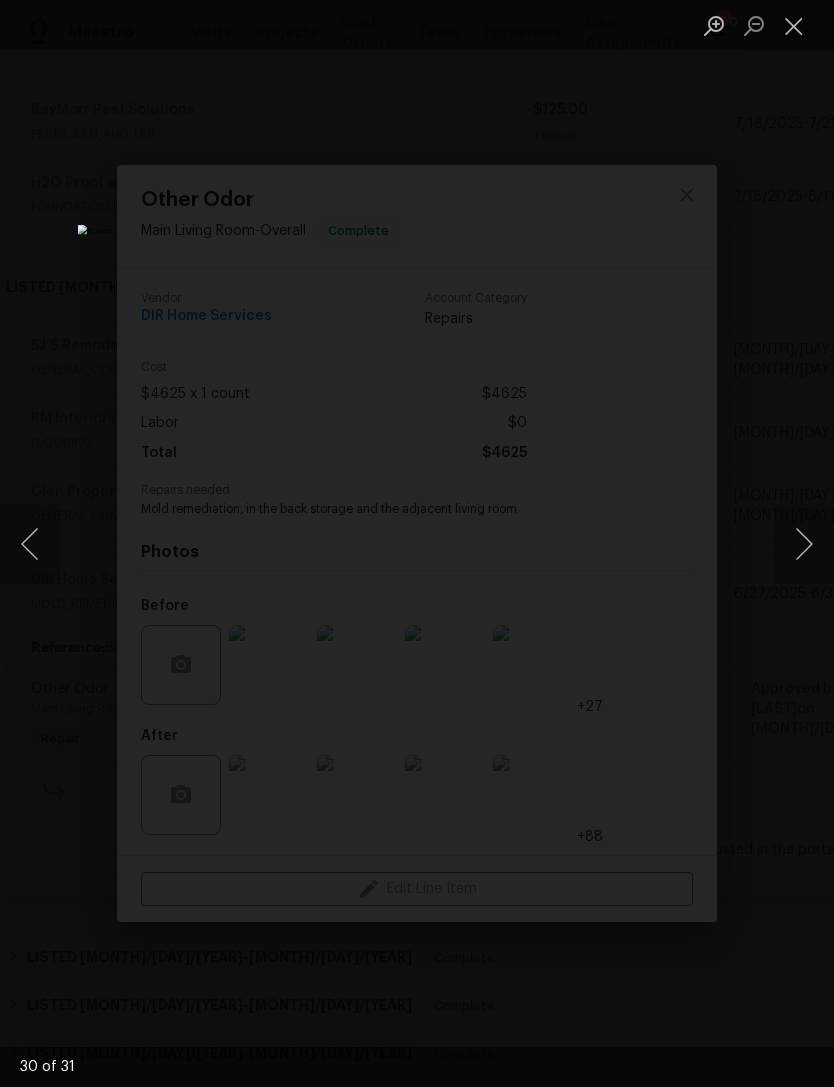 click at bounding box center (804, 544) 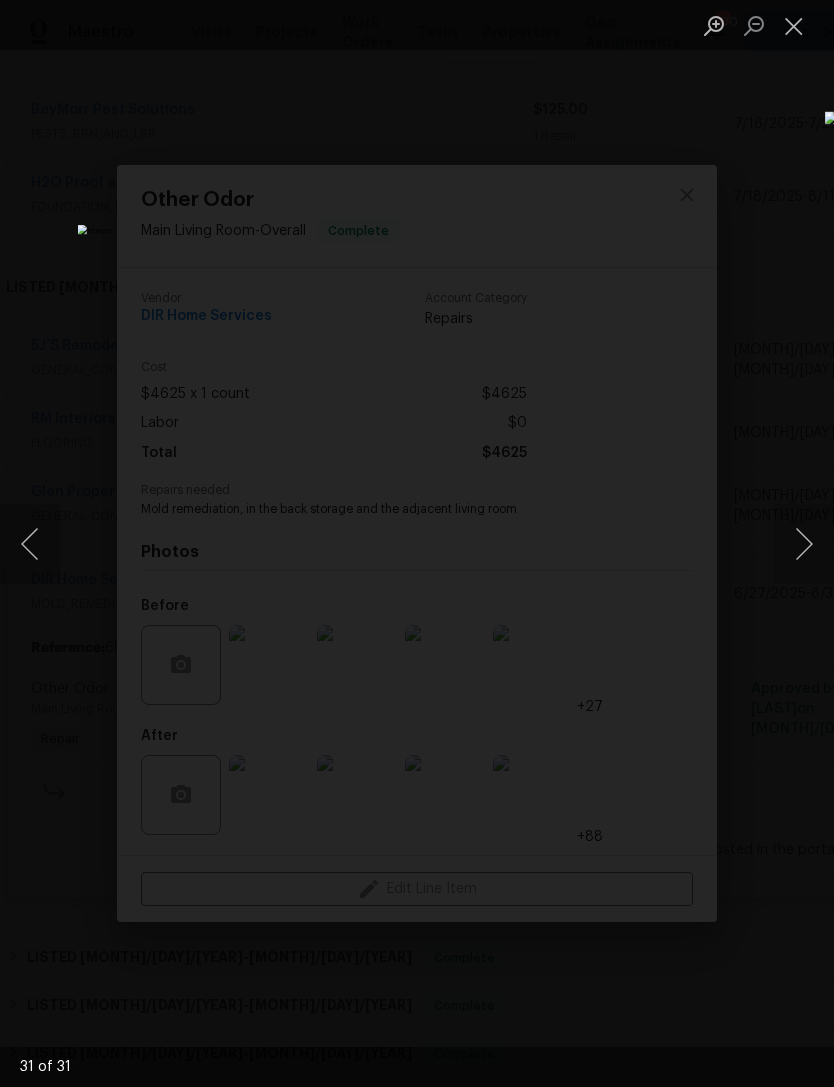 click at bounding box center (804, 544) 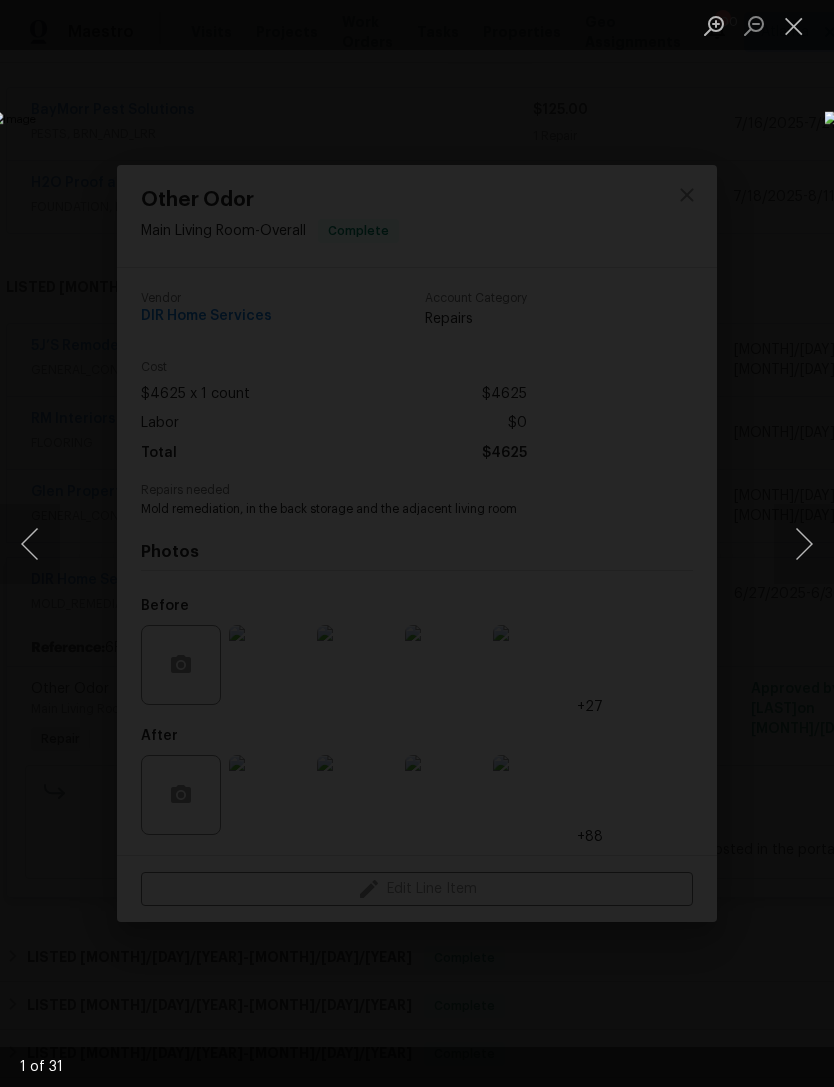 click at bounding box center (794, 25) 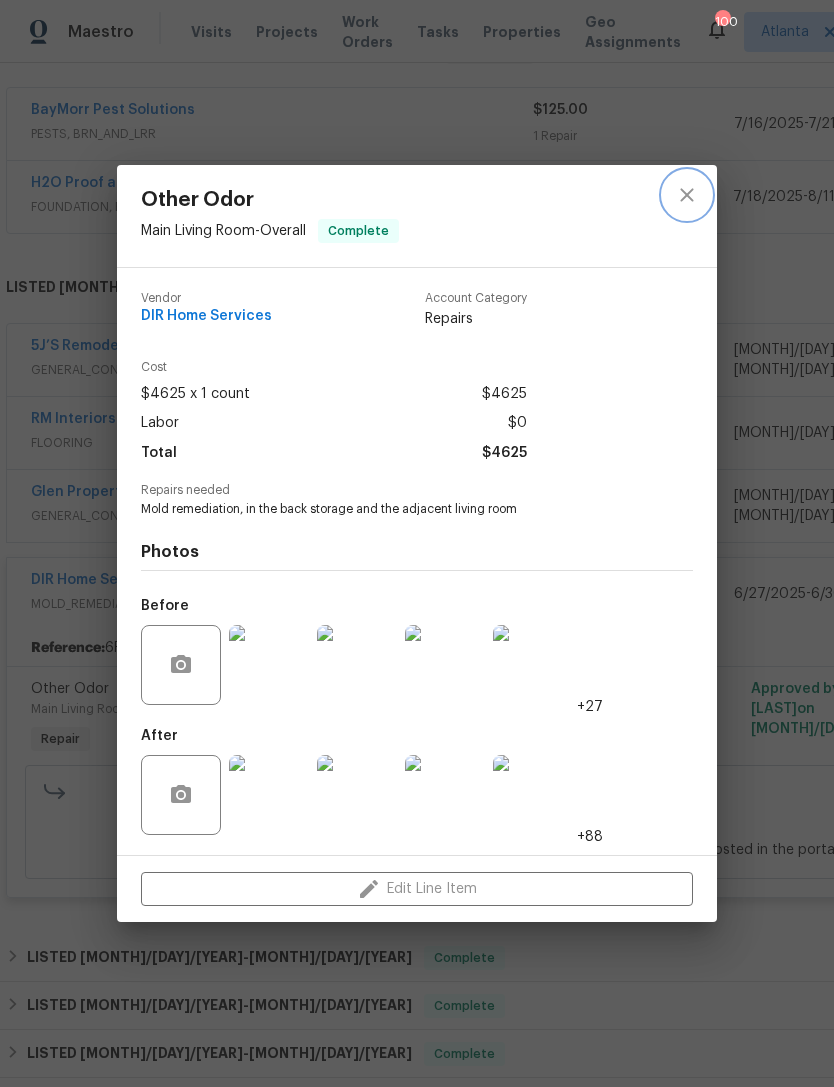 click at bounding box center (687, 195) 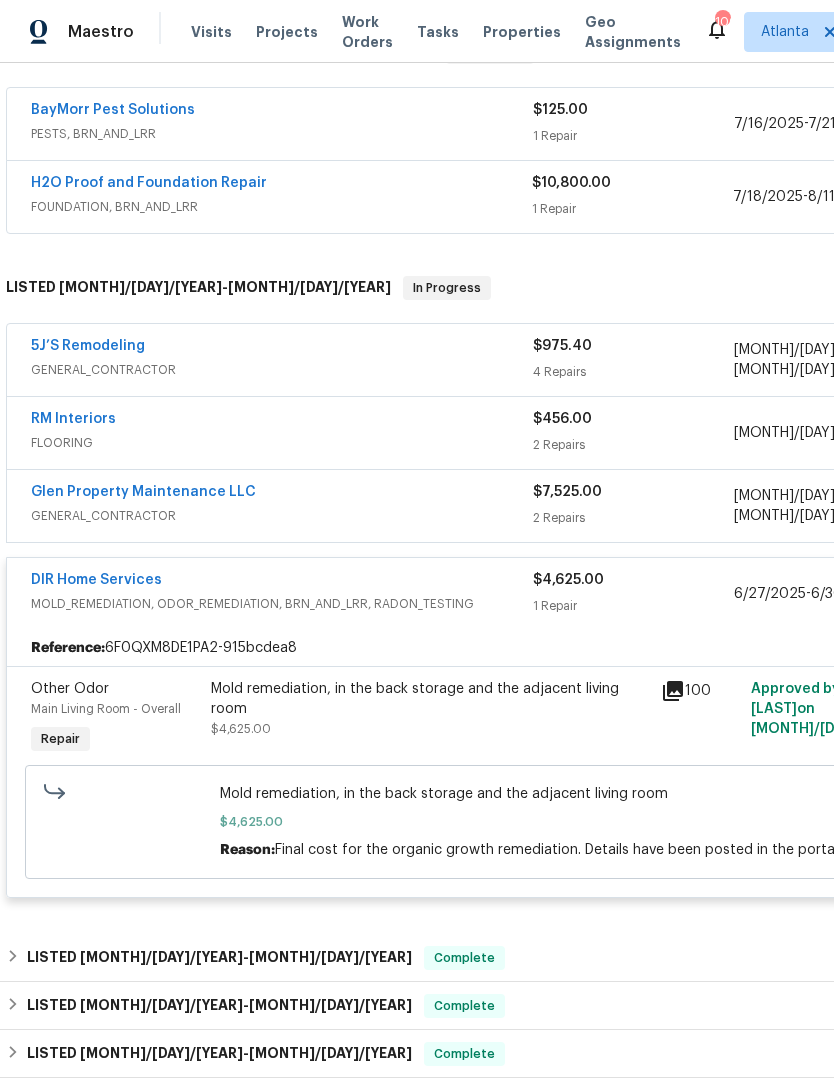 click on "DIR Home Services" at bounding box center [282, 582] 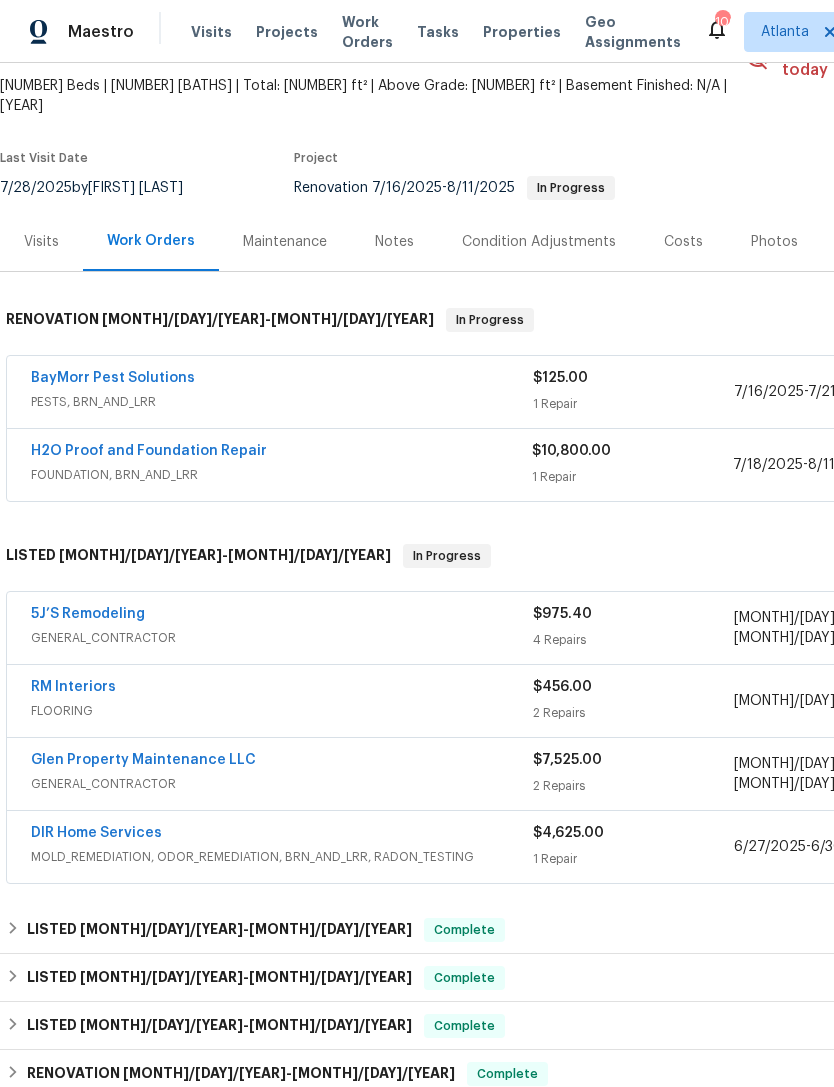 scroll, scrollTop: 129, scrollLeft: 0, axis: vertical 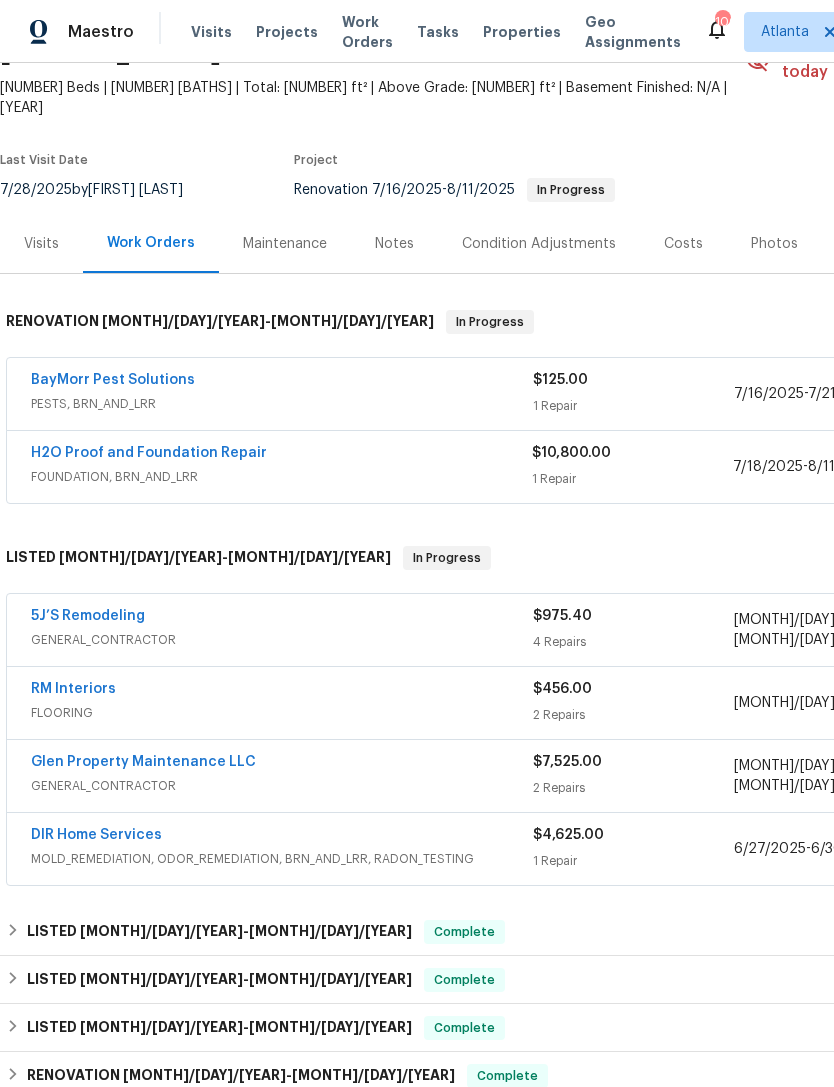 click on "5J’S Remodeling" at bounding box center (282, 618) 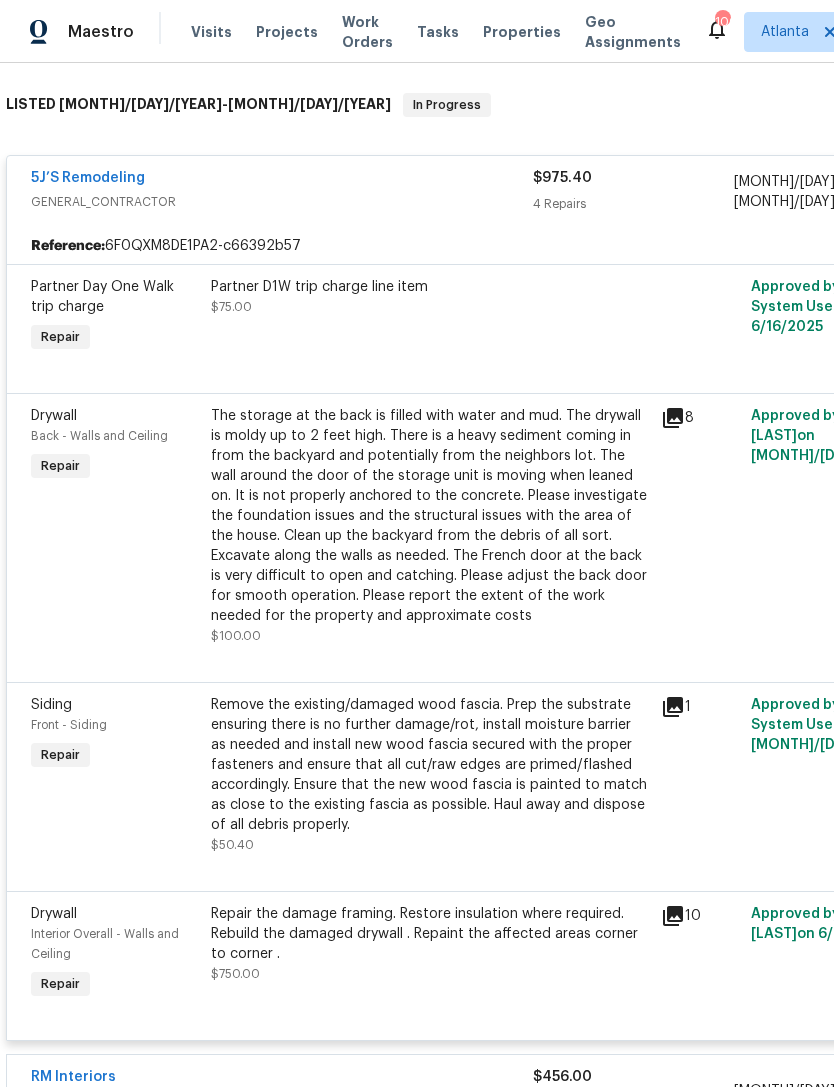 scroll, scrollTop: 582, scrollLeft: 0, axis: vertical 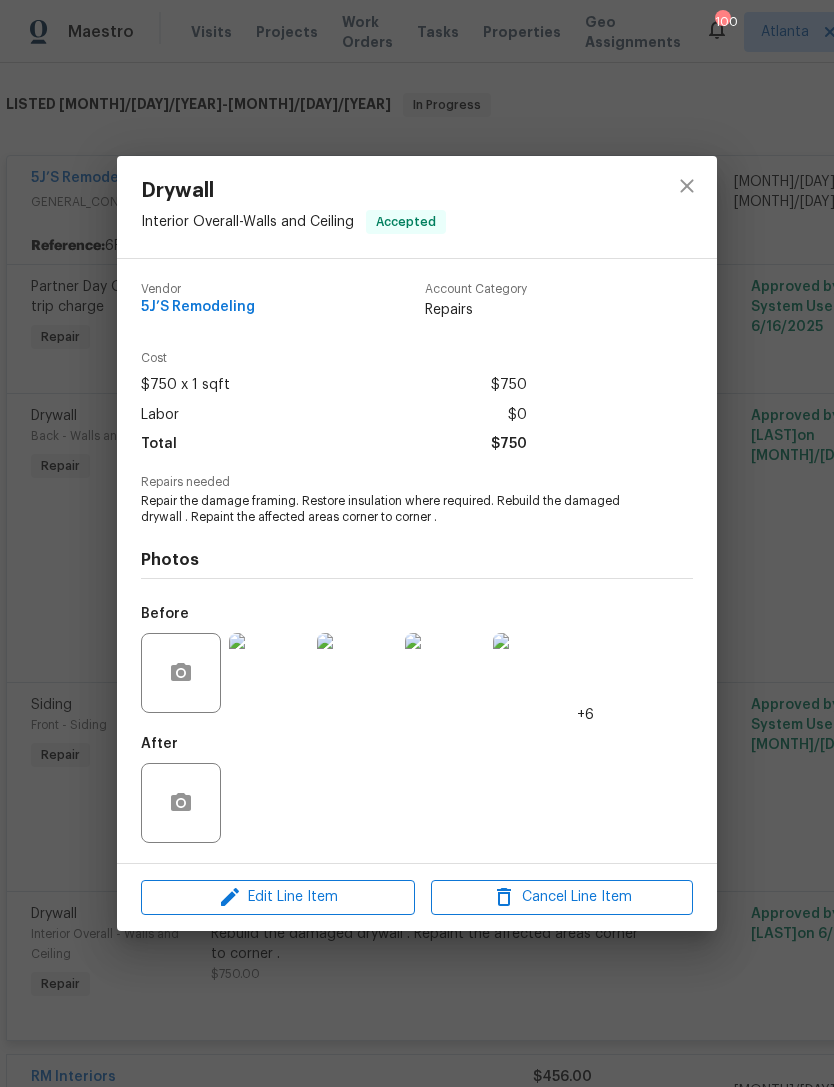 click at bounding box center [269, 673] 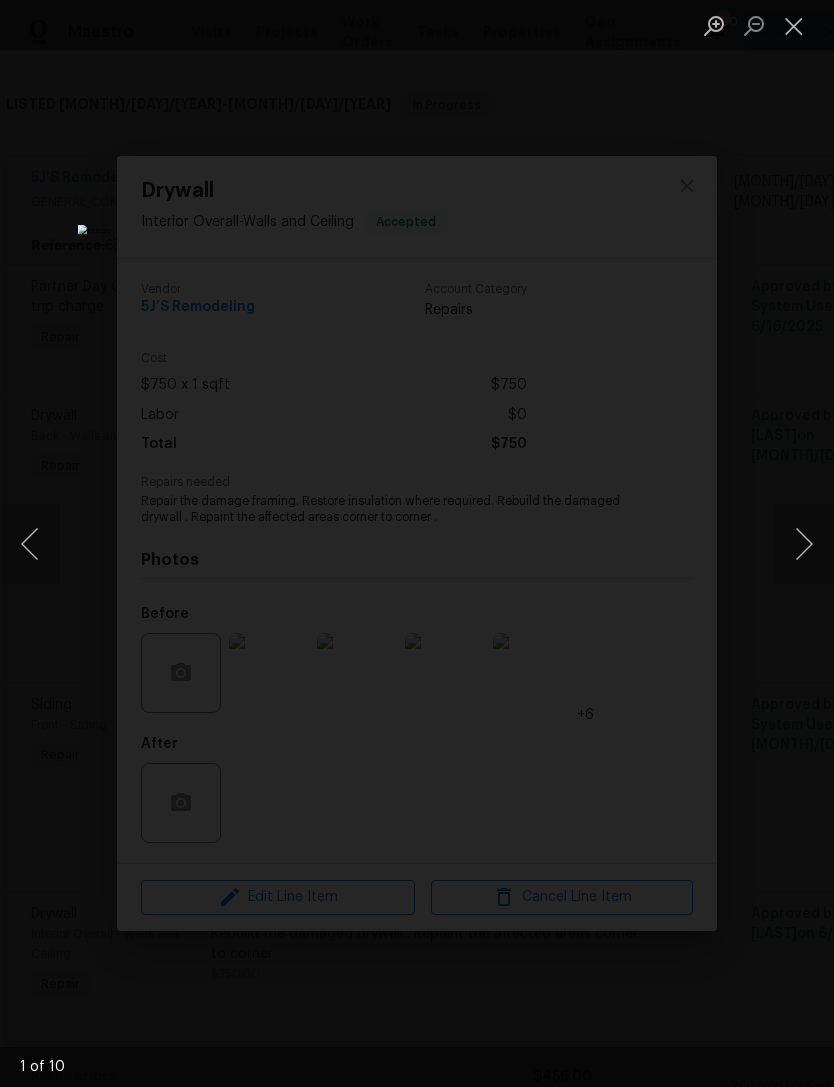 click at bounding box center [804, 544] 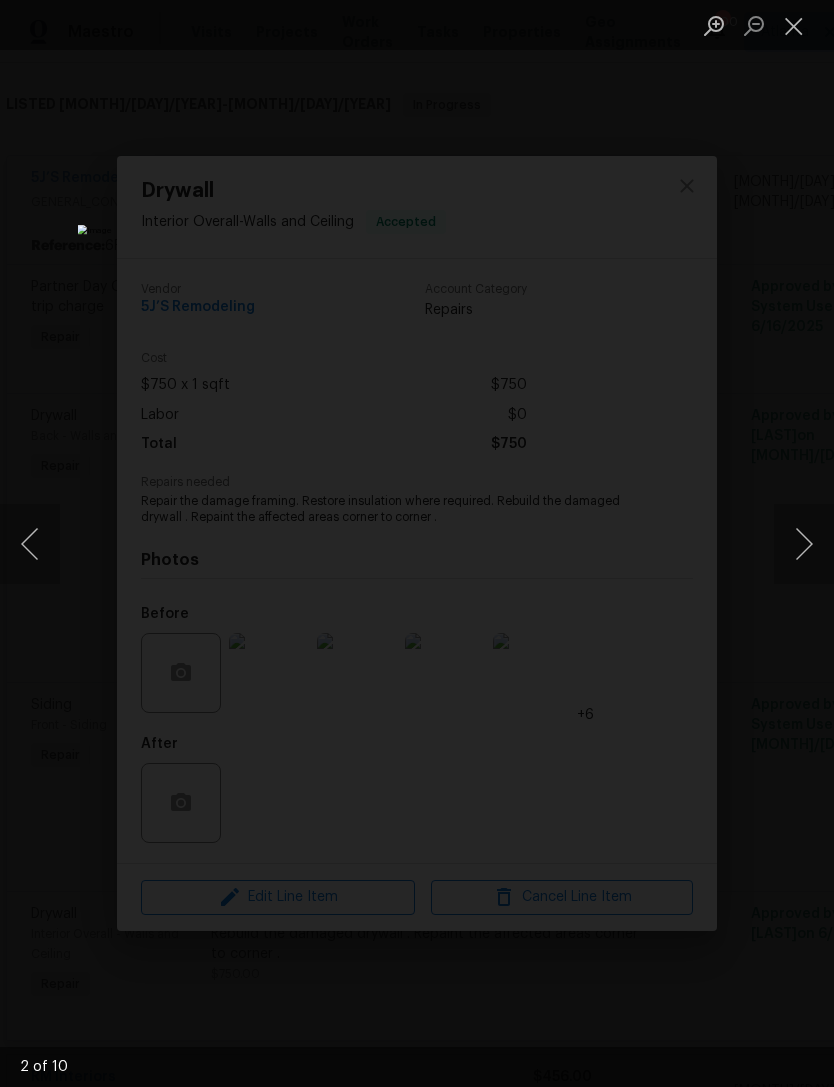 click at bounding box center (804, 544) 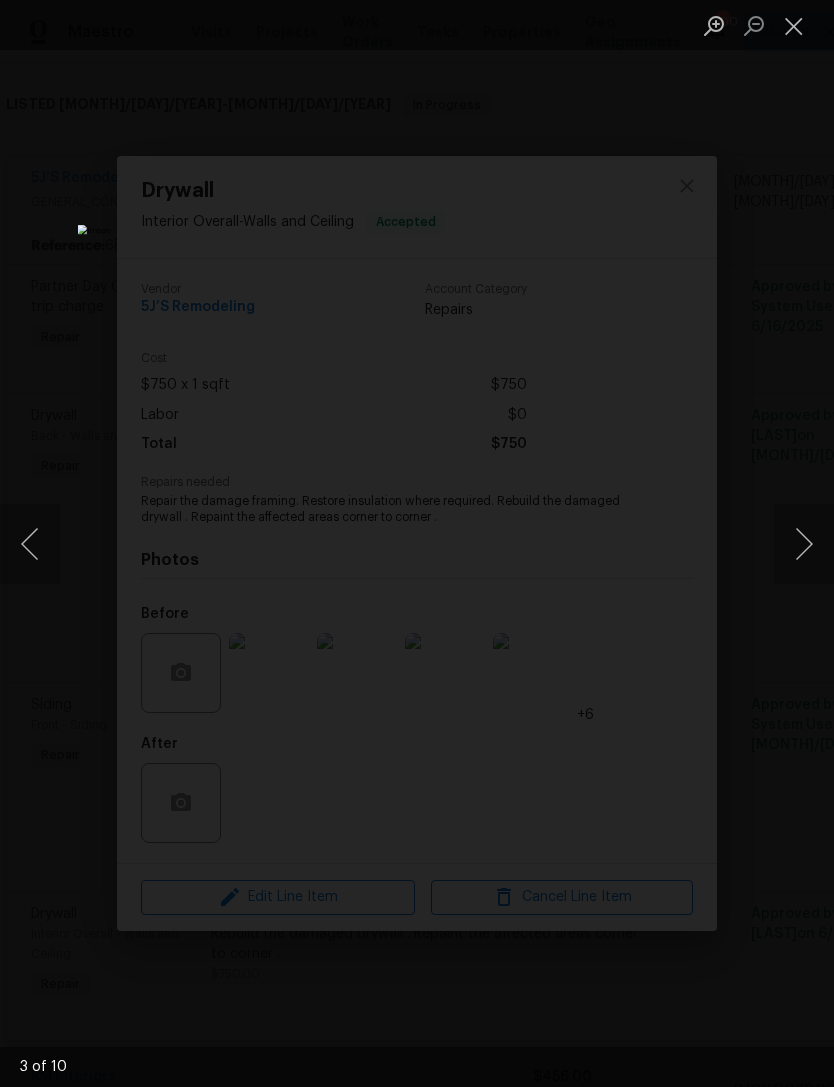 click at bounding box center (804, 544) 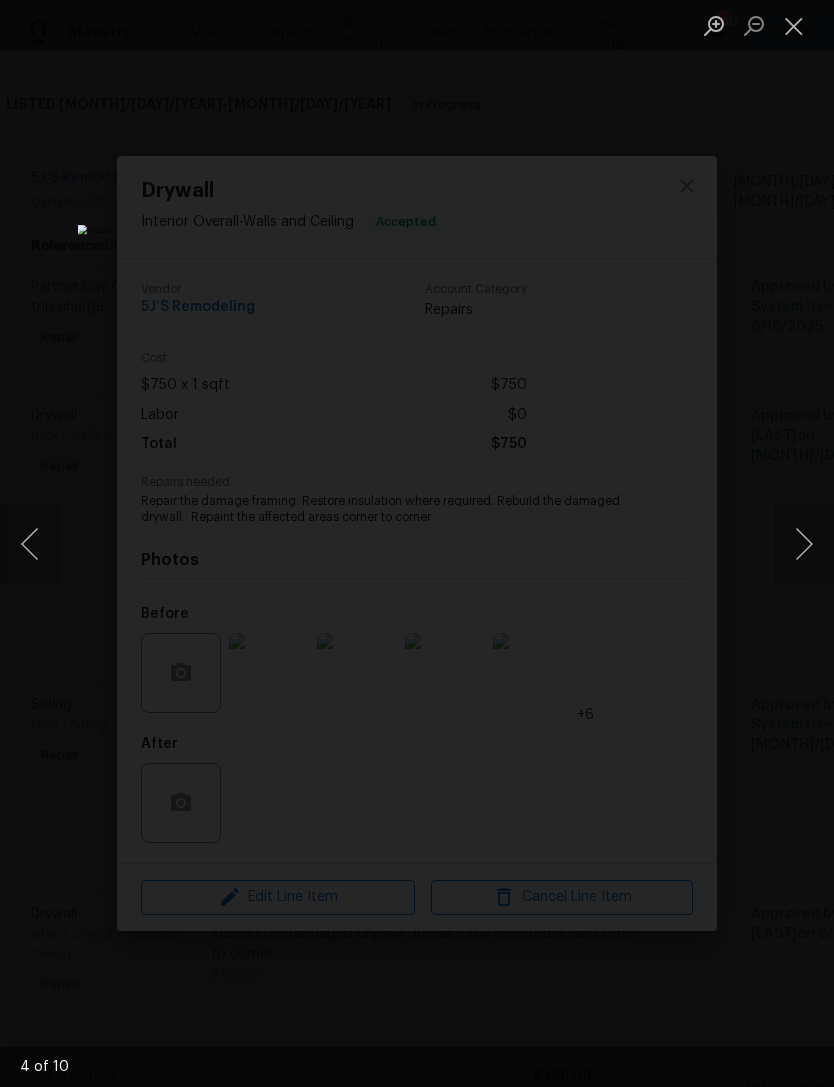 click at bounding box center (804, 544) 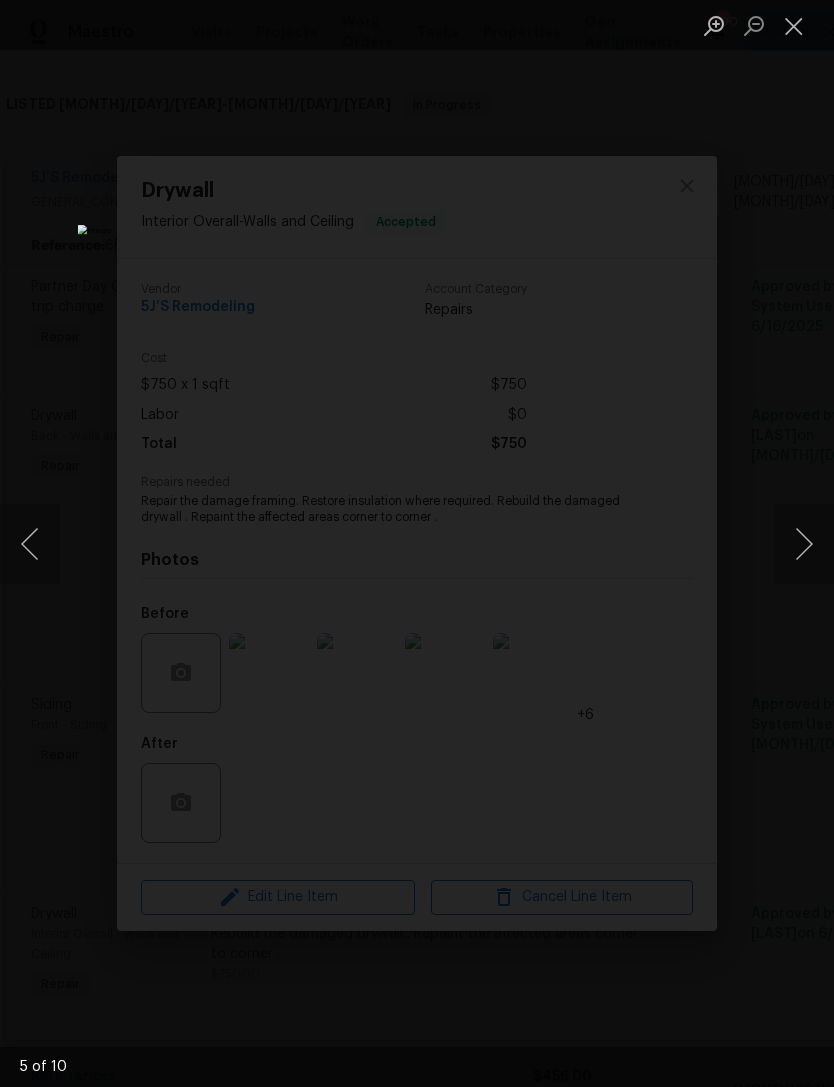 click at bounding box center [804, 544] 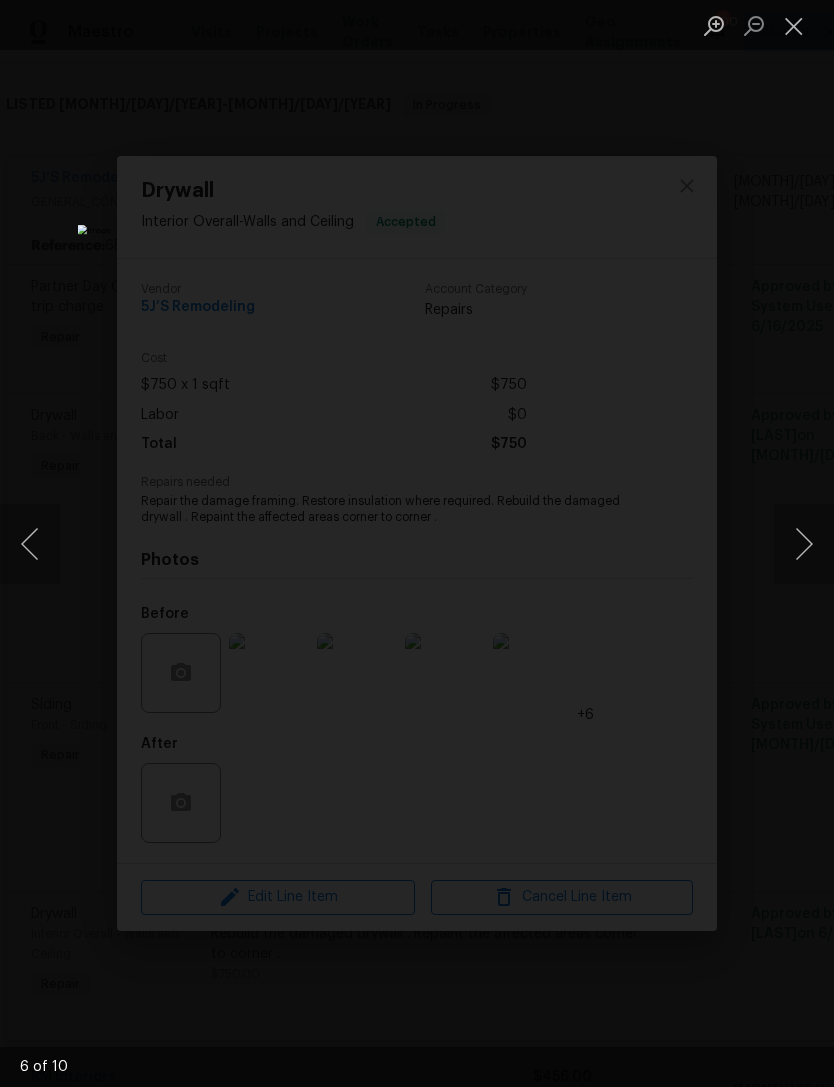 click at bounding box center (804, 544) 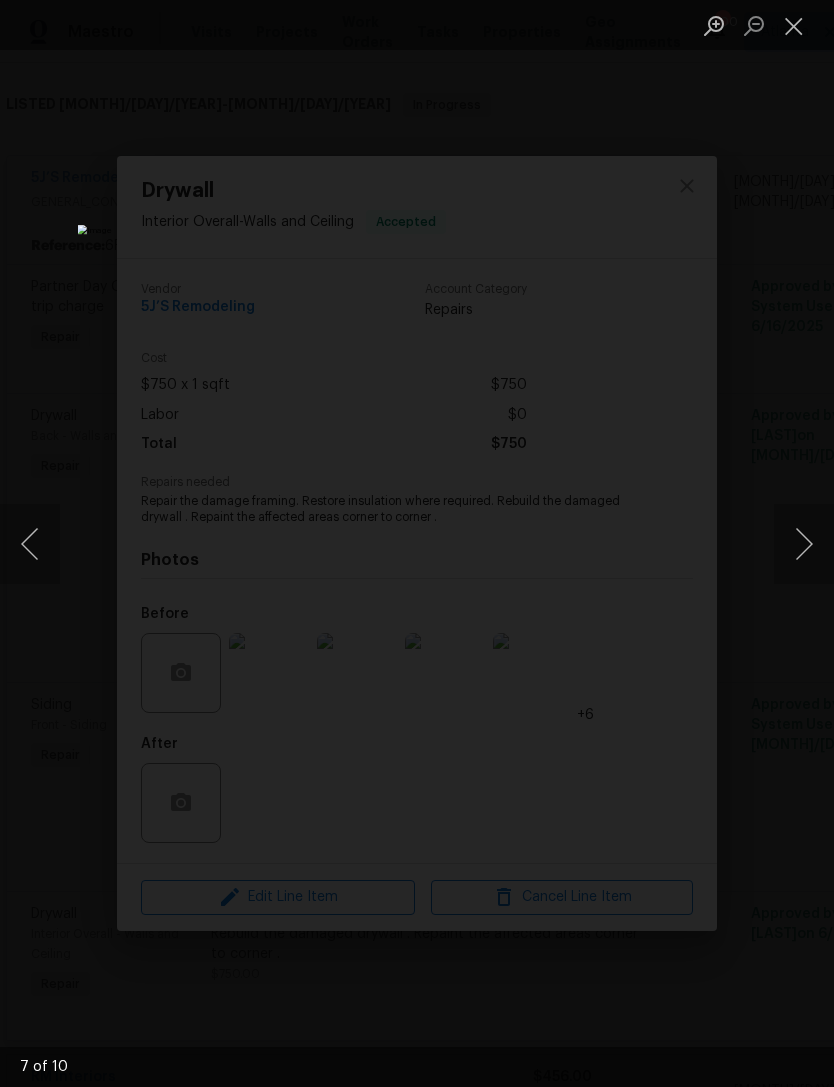 click at bounding box center [804, 544] 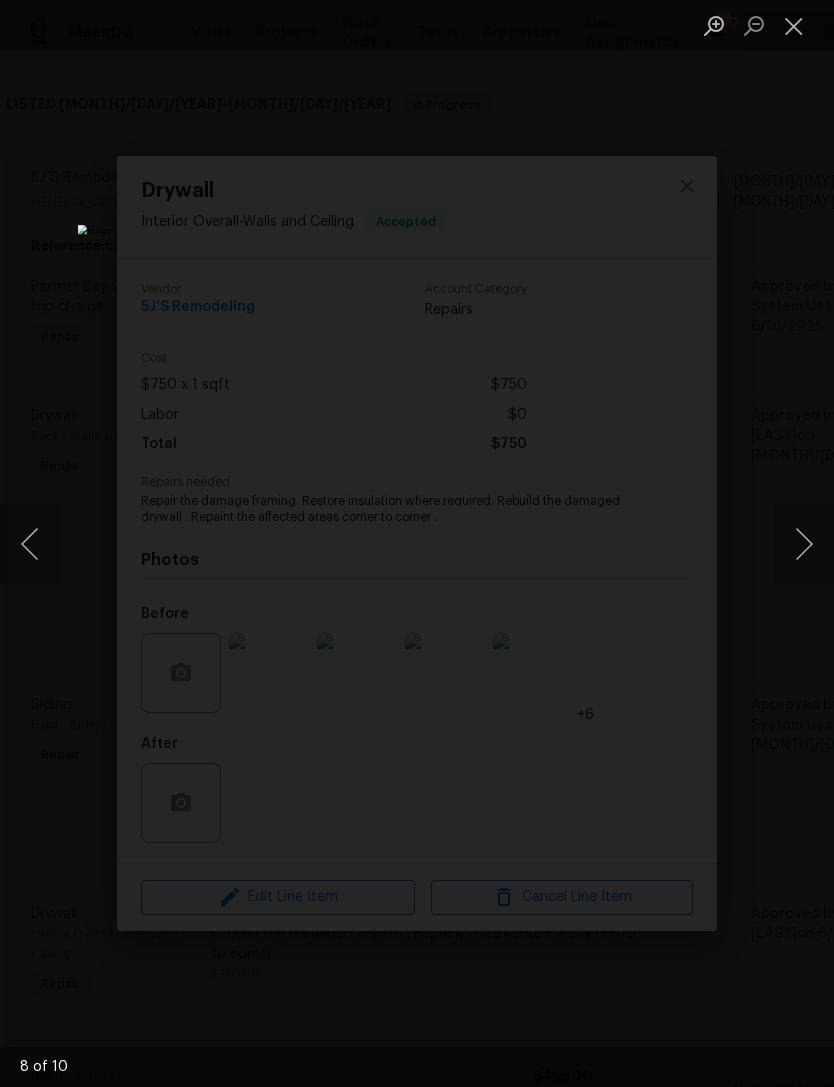 click at bounding box center (804, 544) 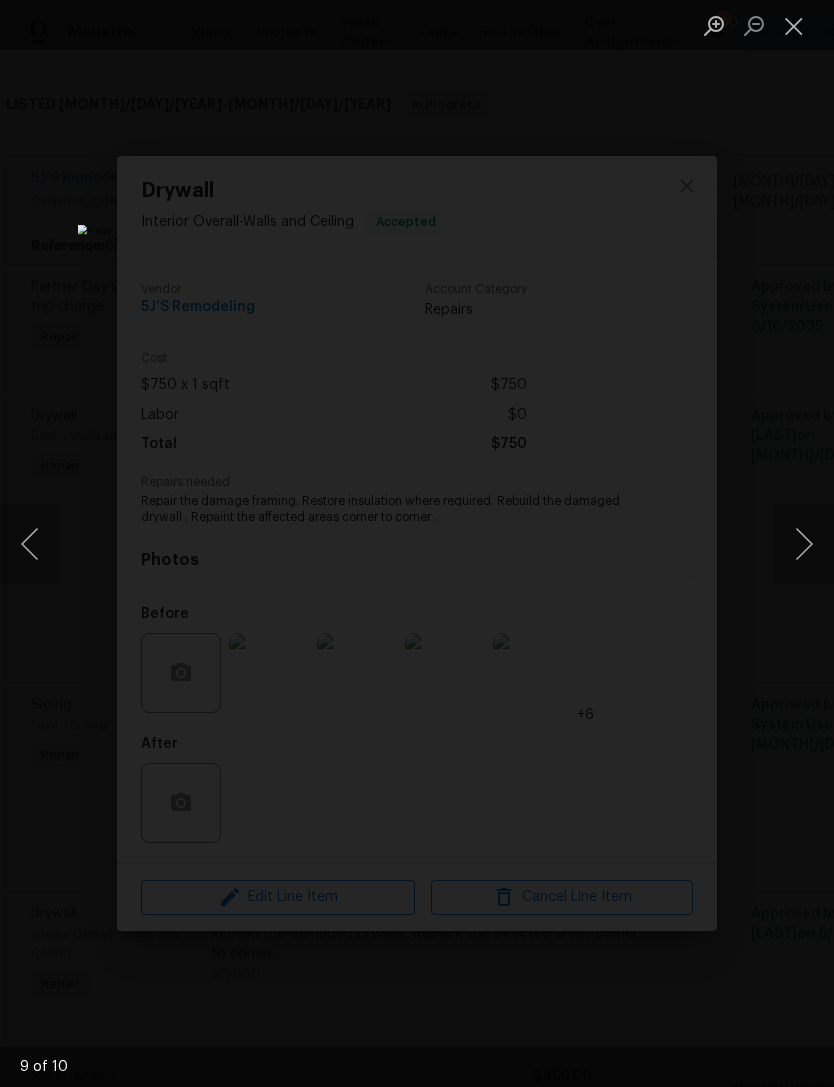 click at bounding box center (804, 544) 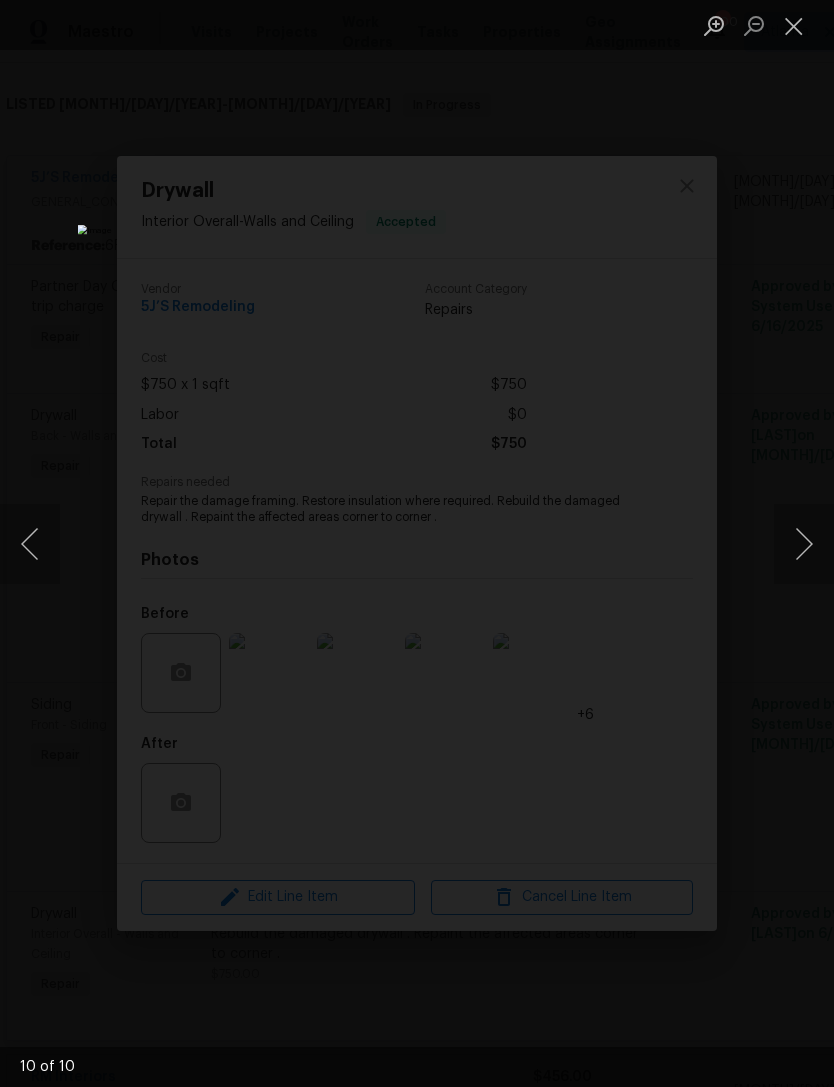 click at bounding box center (804, 544) 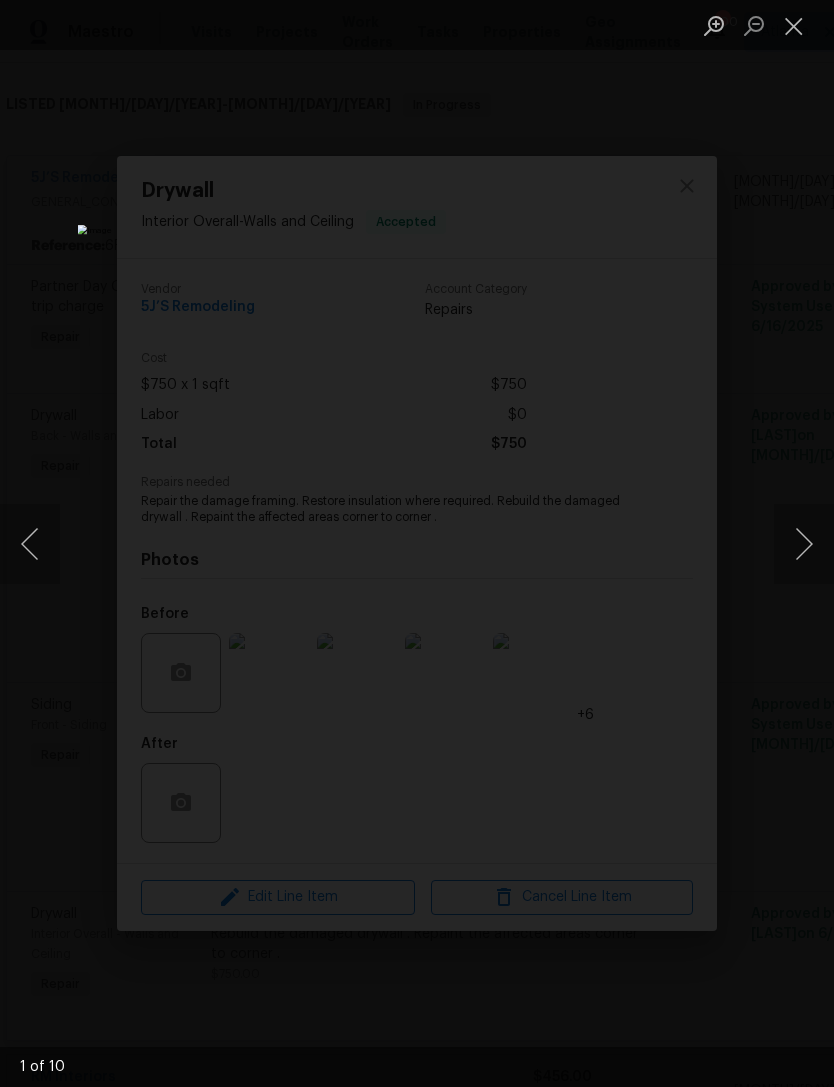 click at bounding box center (804, 544) 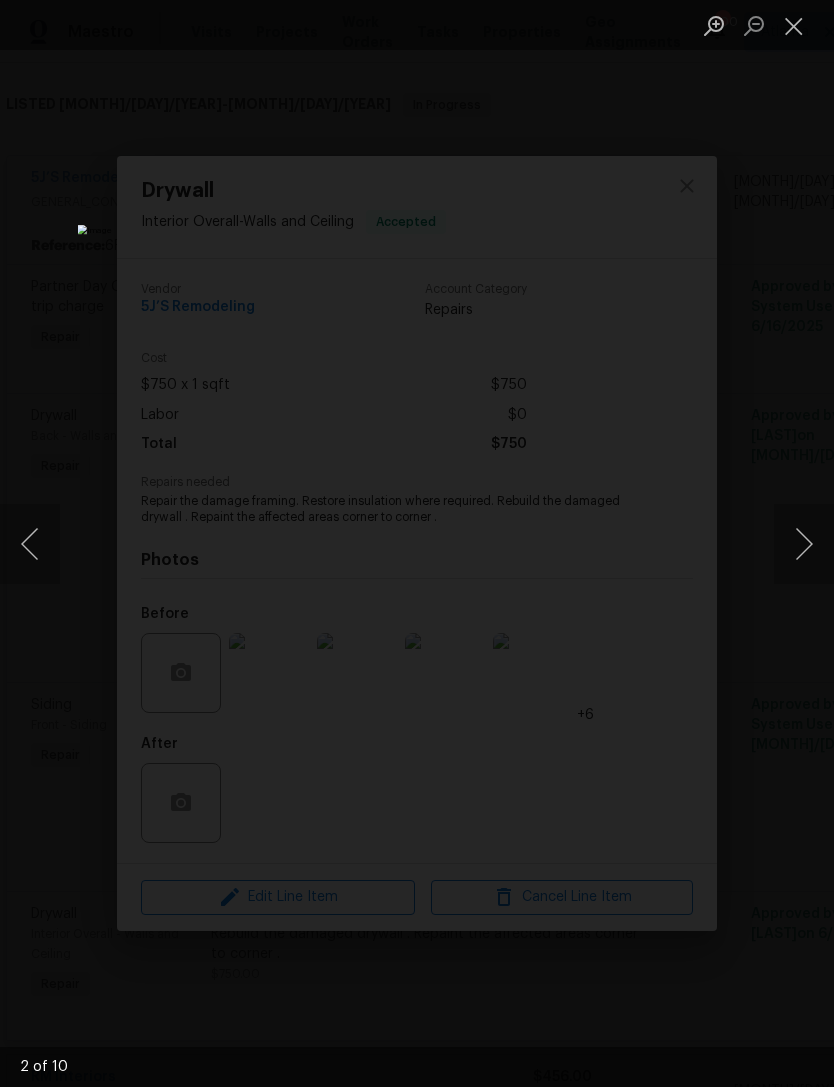 click at bounding box center (804, 544) 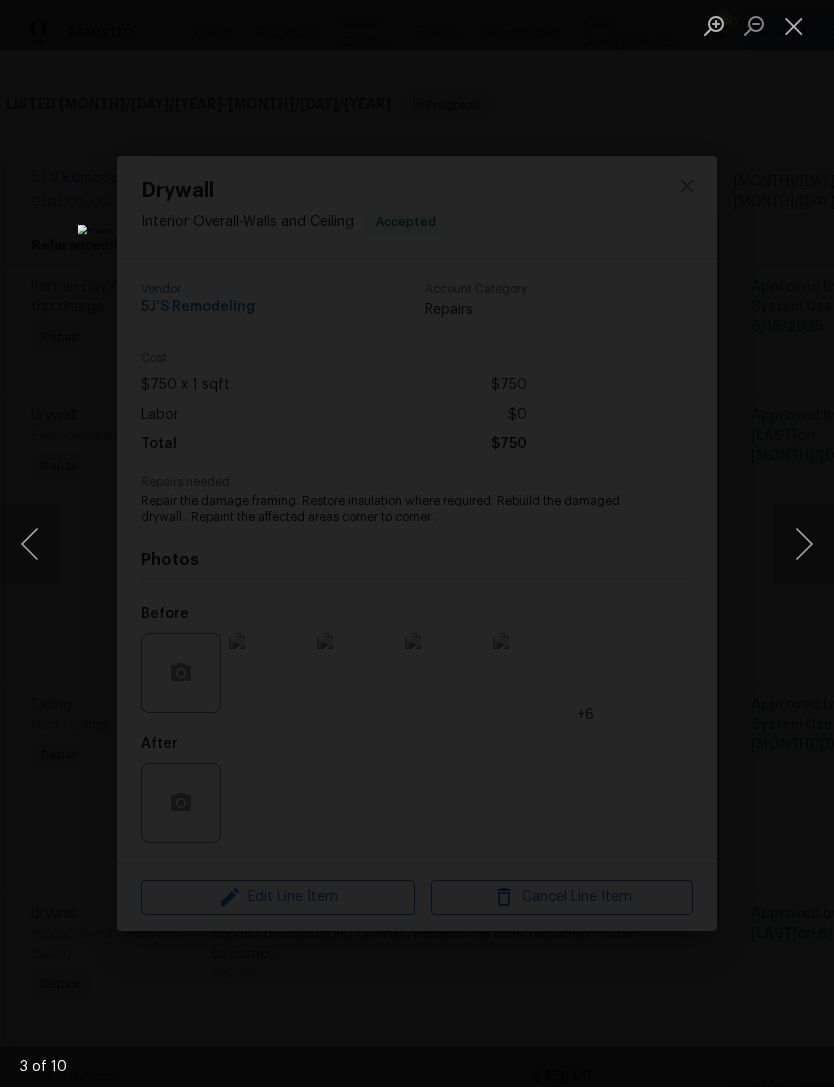 click at bounding box center [794, 25] 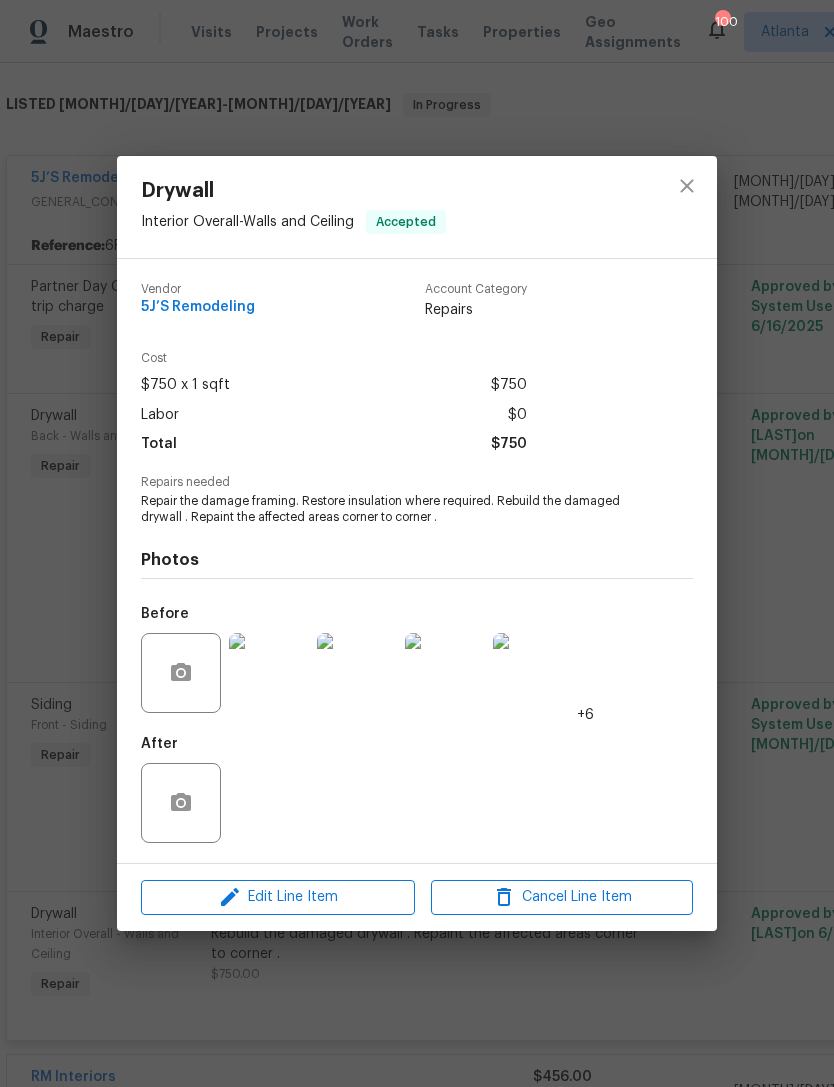 click on "Drywall Interior Overall  -  Walls and Ceiling Accepted Vendor 5J’S Remodeling Account Category Repairs Cost $750 x 1 sqft $750 Labor $0 Total $750 Repairs needed Repair the damage framing.
Restore insulation where required.
Rebuild the damaged drywall .
Repaint the affected areas corner to corner . Photos Before  +6 After  Edit Line Item  Cancel Line Item" at bounding box center [417, 543] 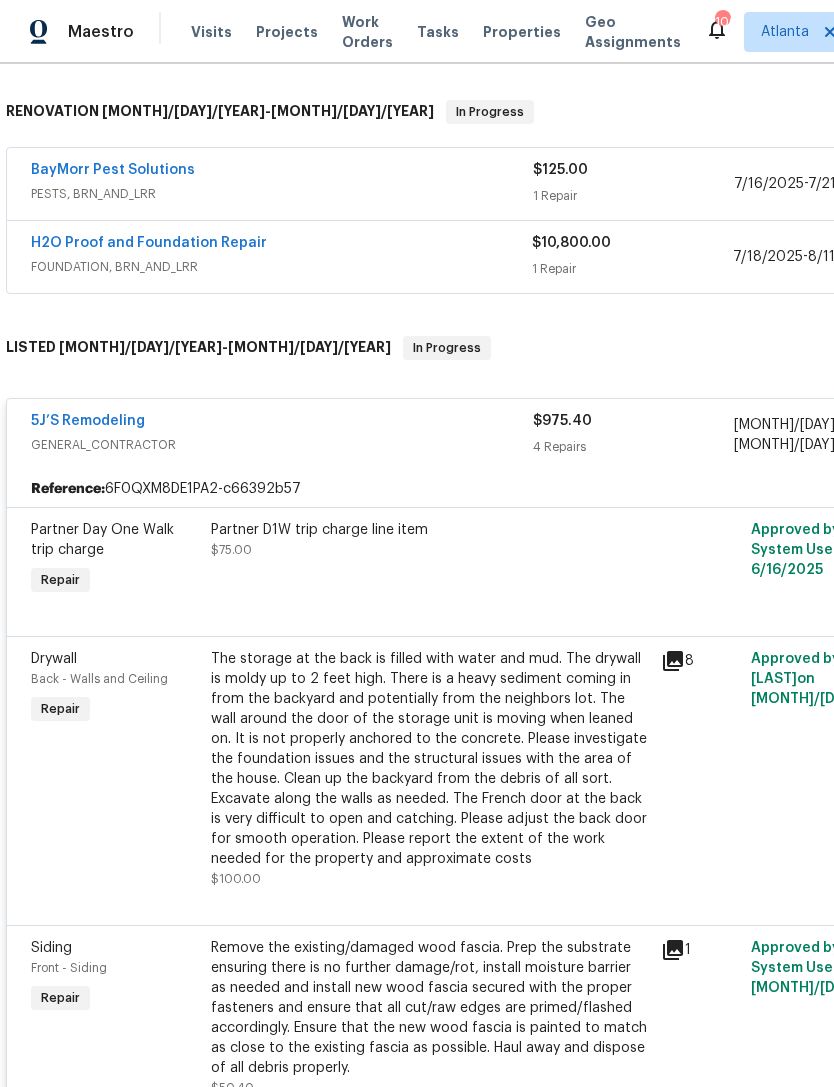 scroll, scrollTop: 342, scrollLeft: 0, axis: vertical 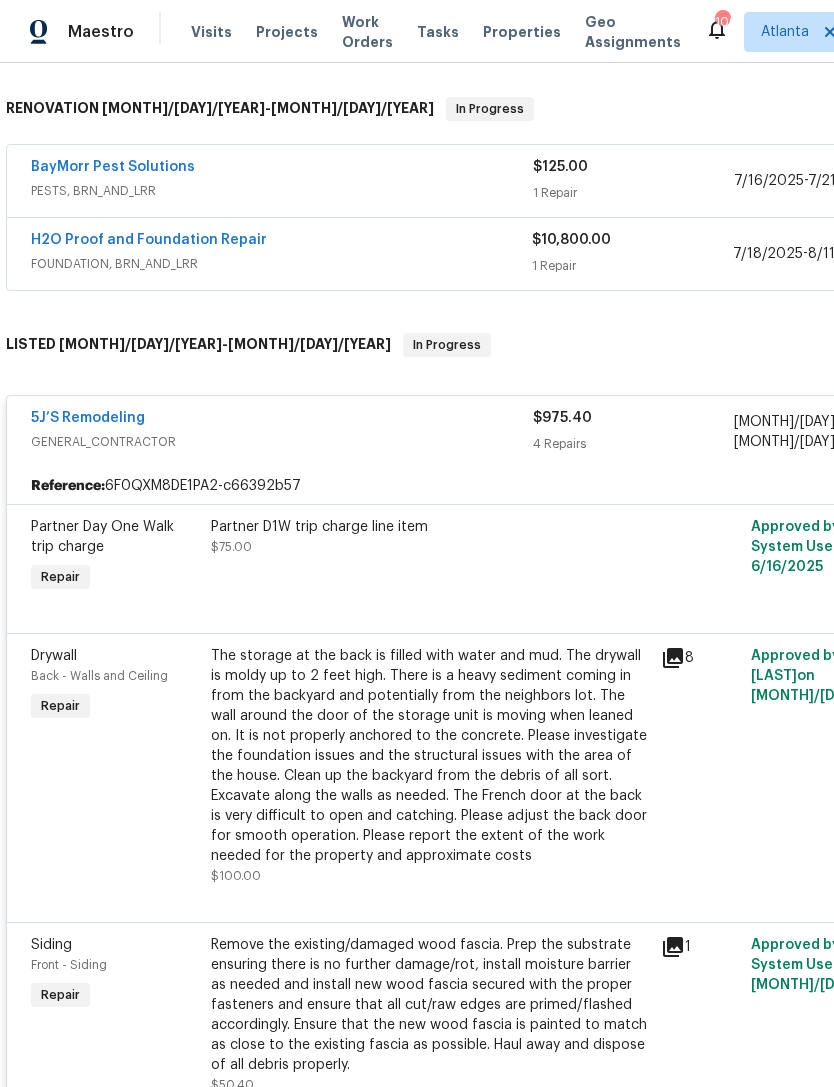 click on "5J’S Remodeling" at bounding box center (282, 420) 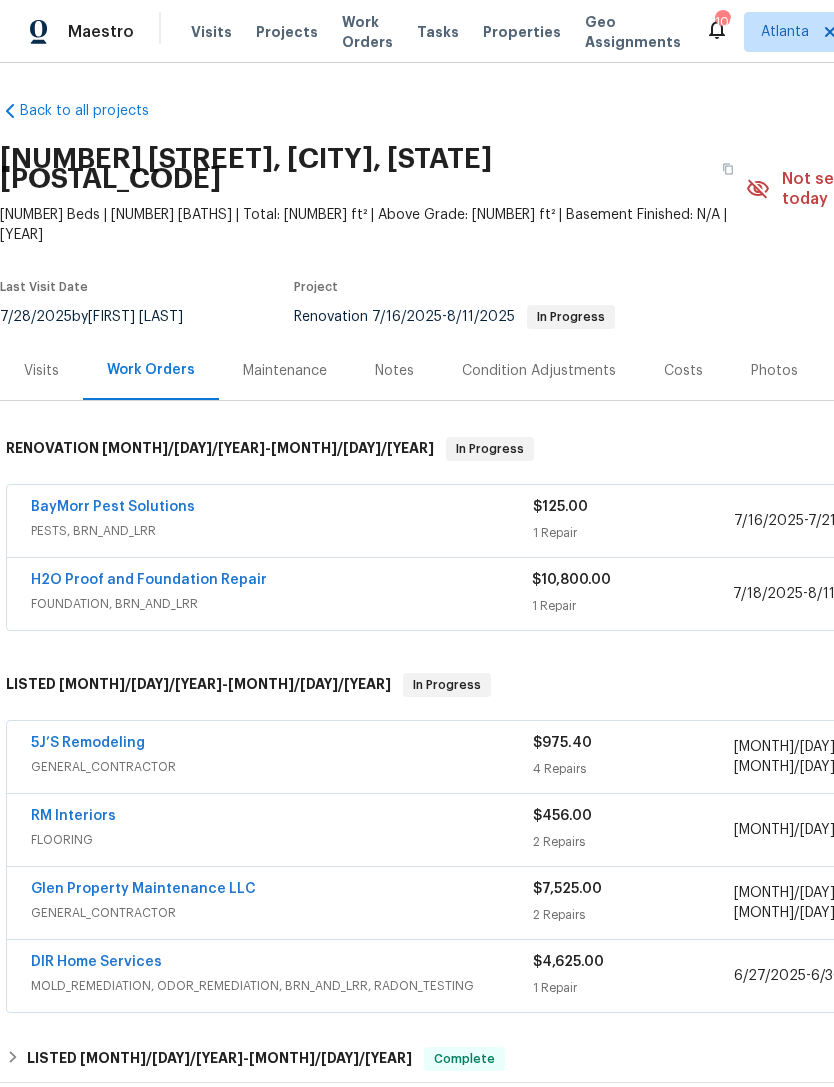 scroll, scrollTop: 1, scrollLeft: 0, axis: vertical 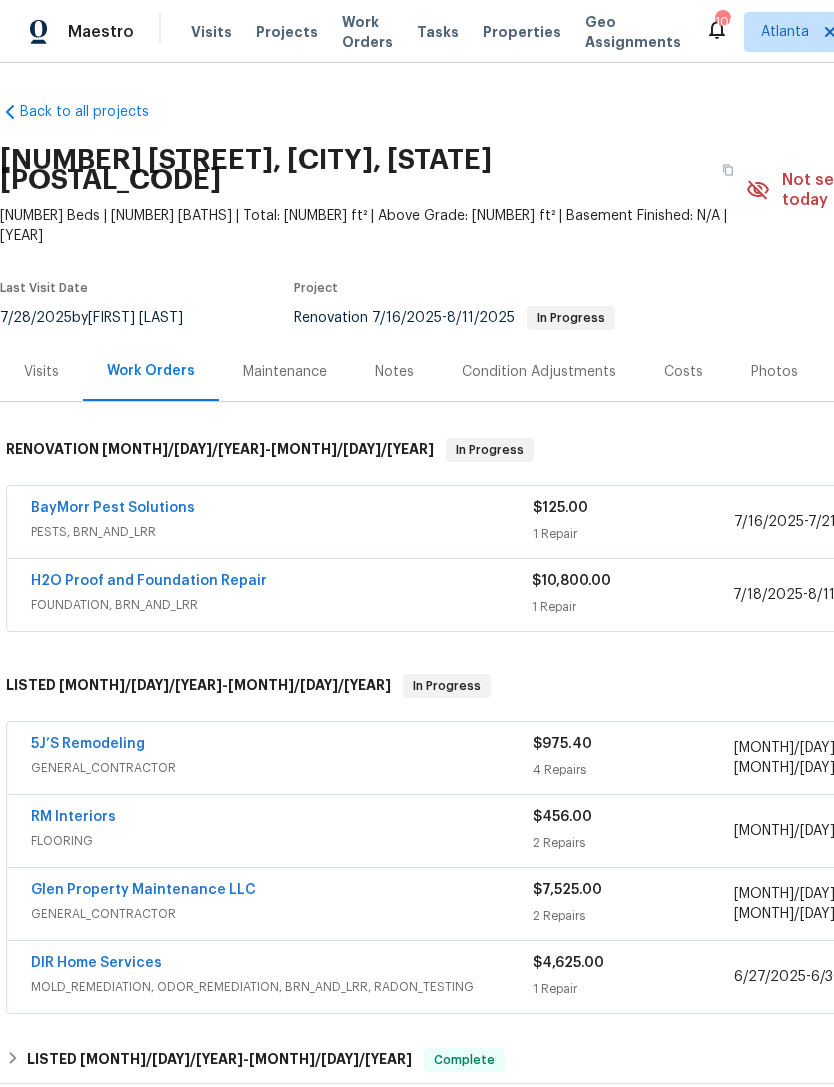 click on "H2O Proof and Foundation Repair" at bounding box center (281, 583) 